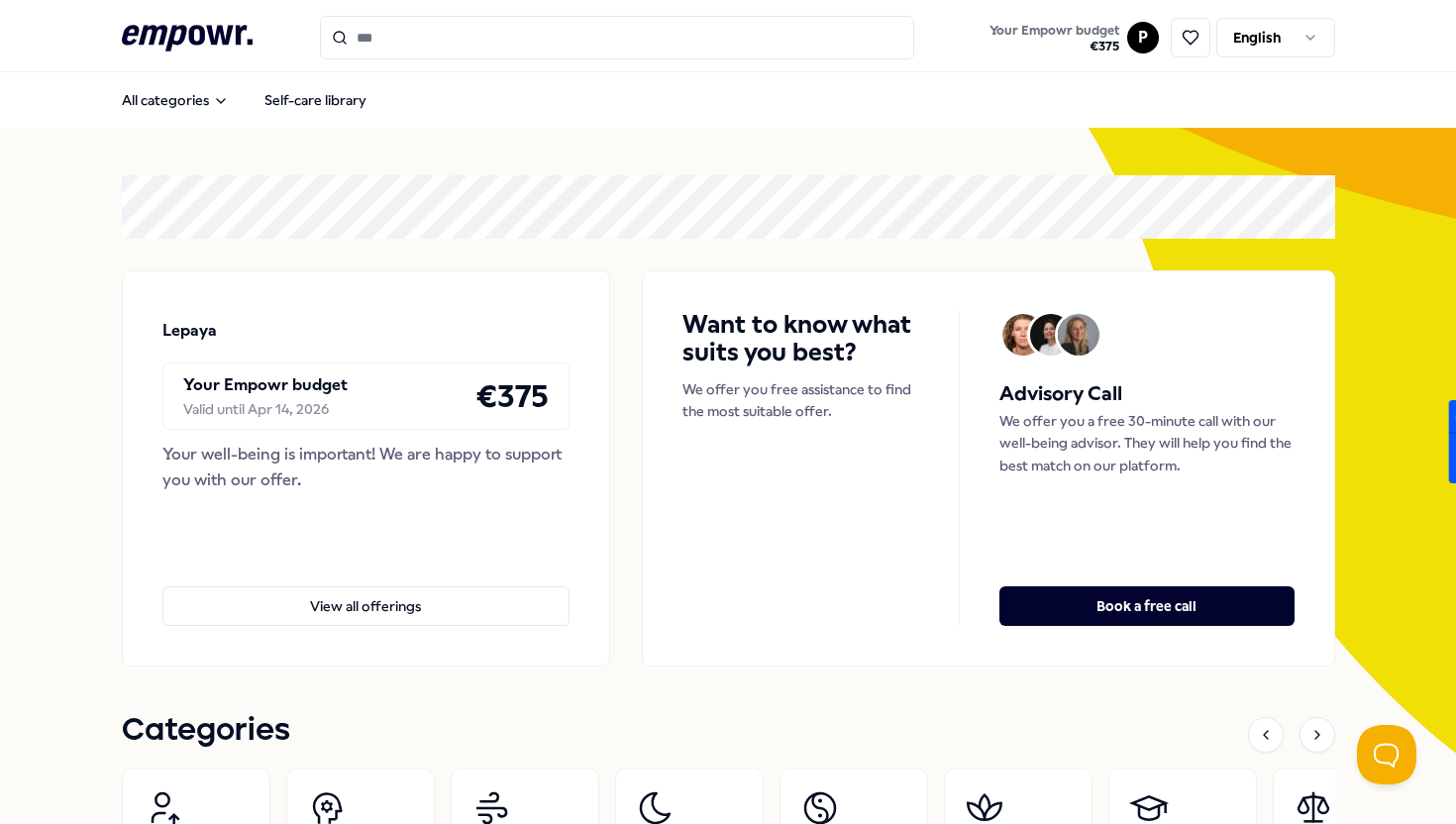 scroll, scrollTop: 0, scrollLeft: 0, axis: both 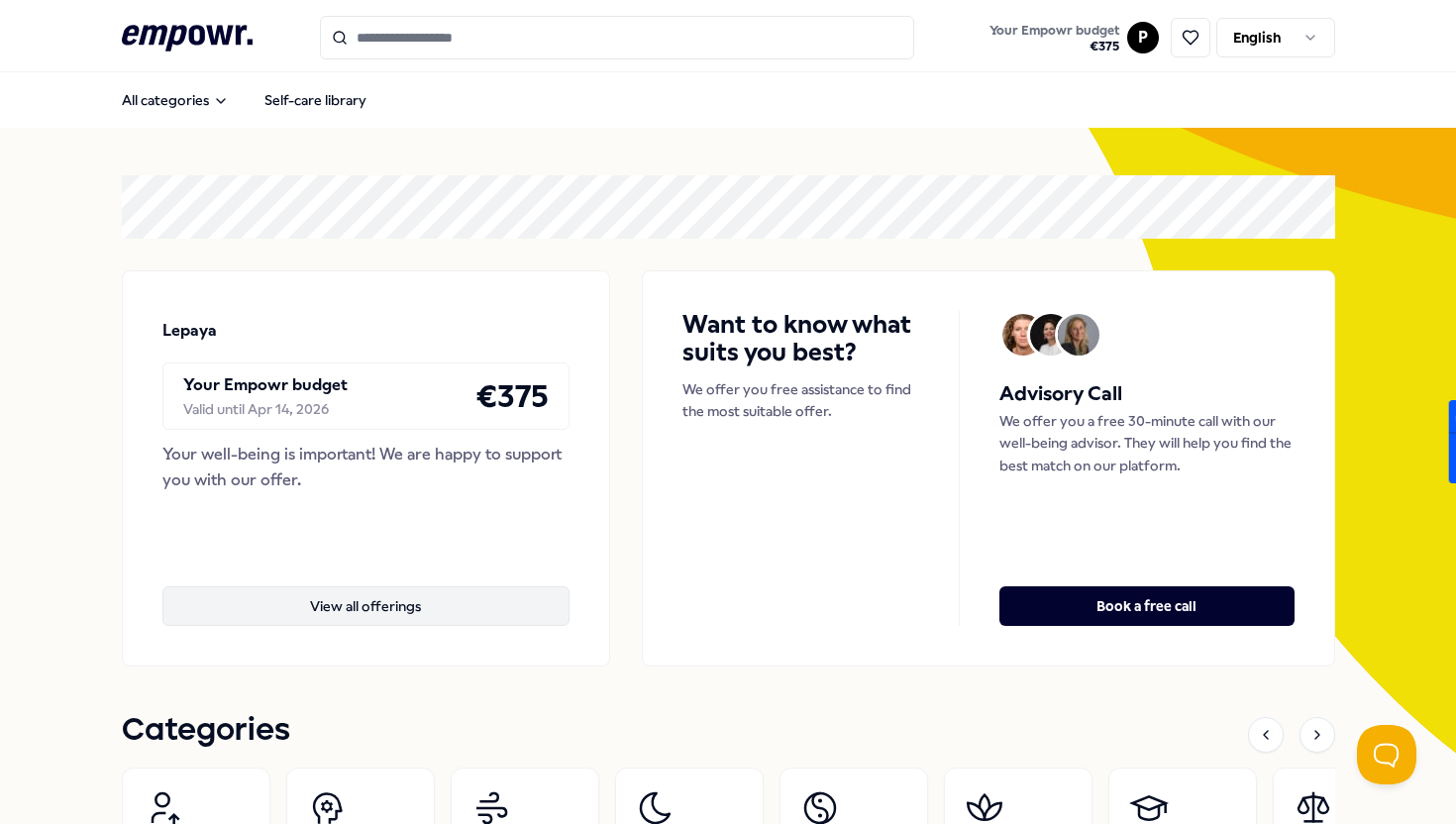 click on "View all offerings" at bounding box center (366, 606) 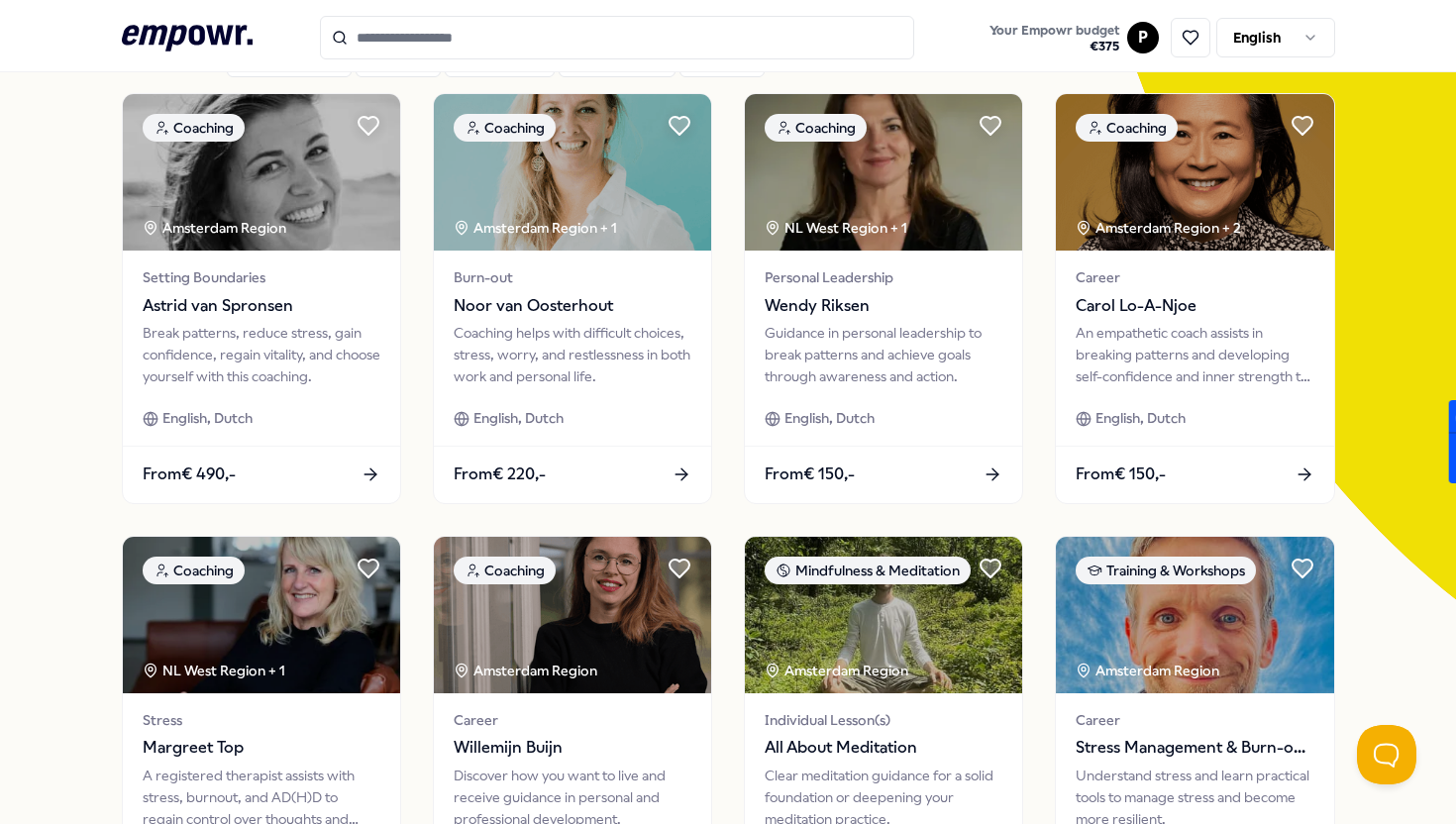 scroll, scrollTop: 83, scrollLeft: 0, axis: vertical 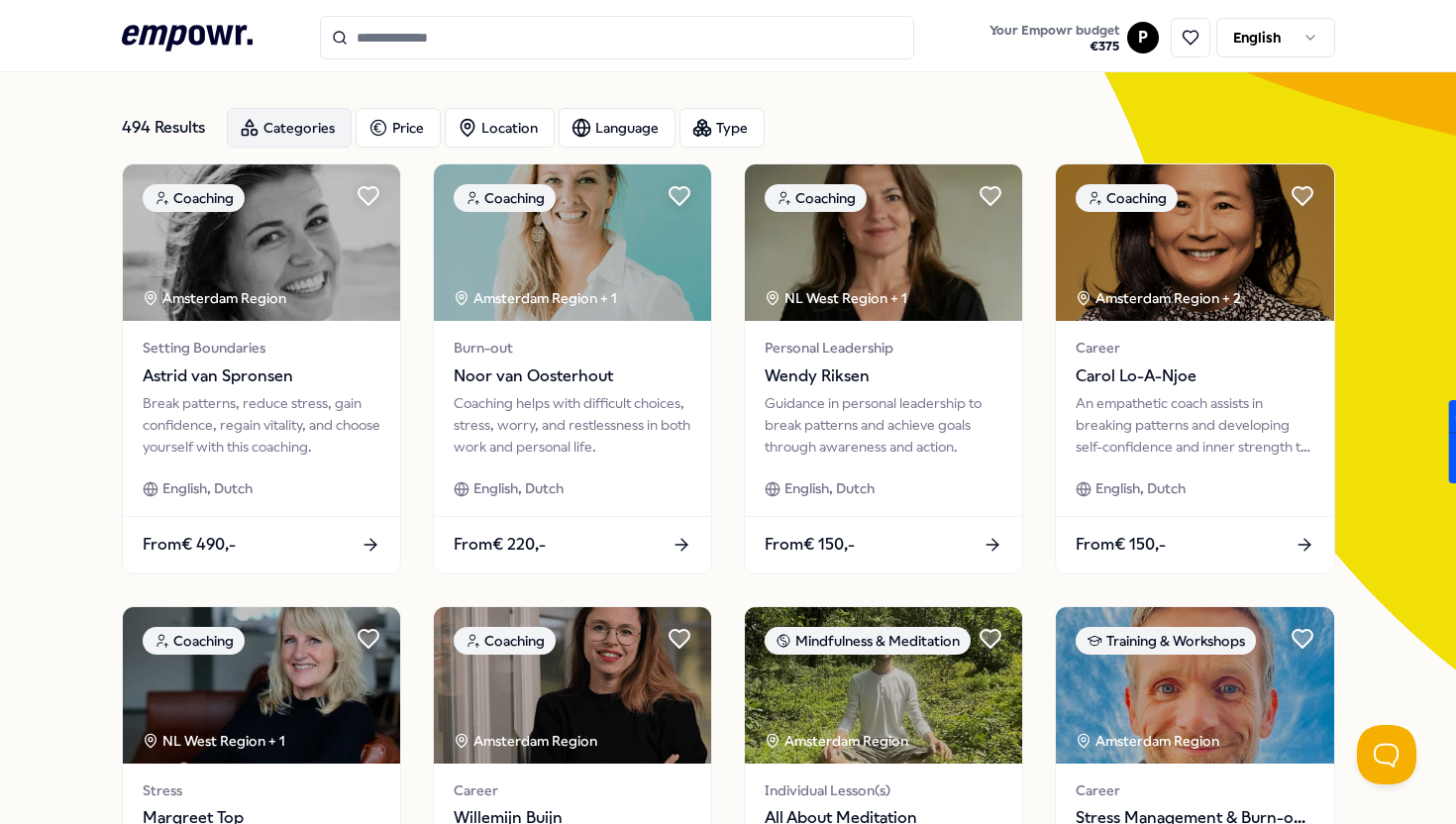 click on "Categories" at bounding box center (289, 128) 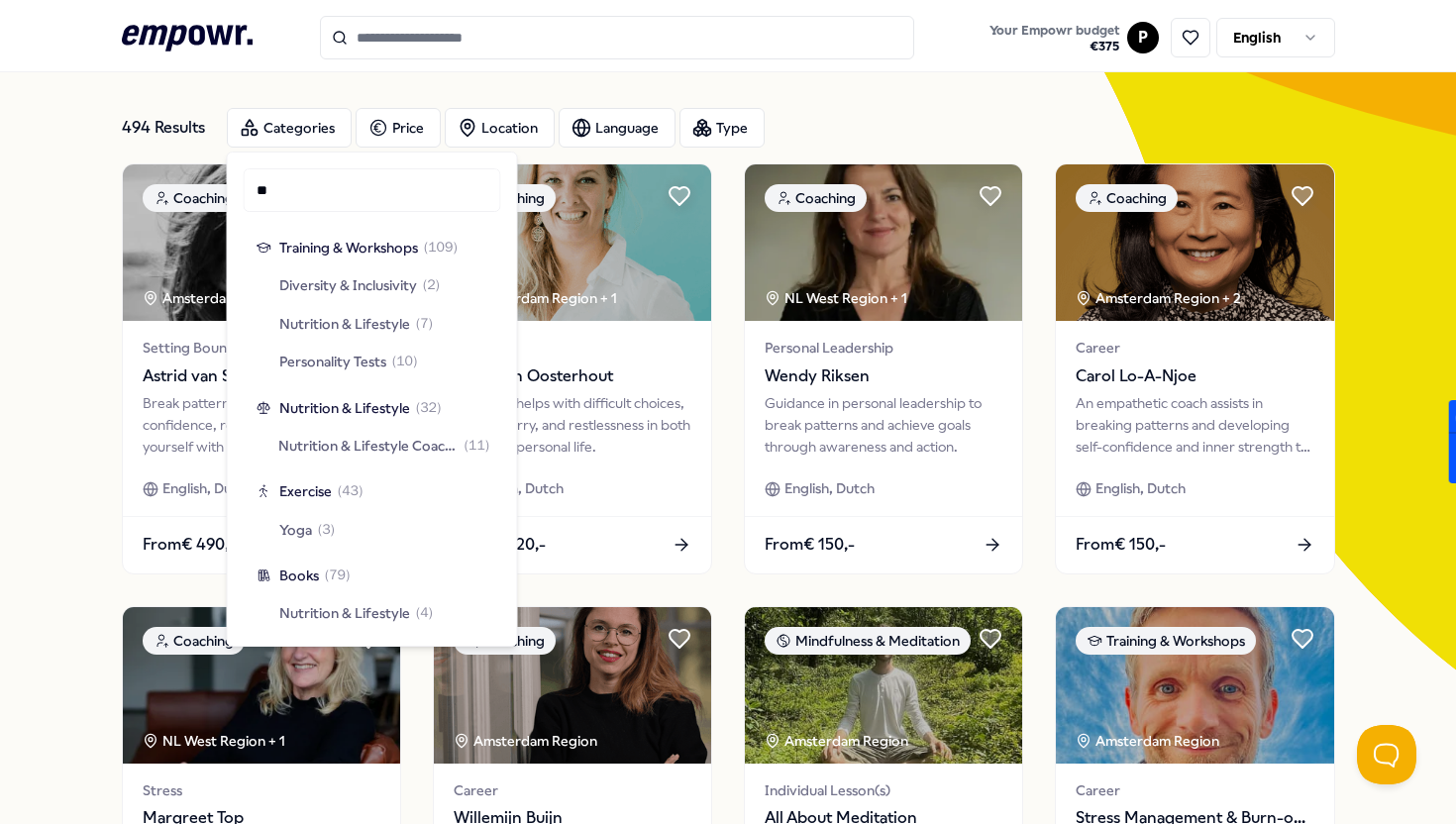 scroll, scrollTop: 0, scrollLeft: 0, axis: both 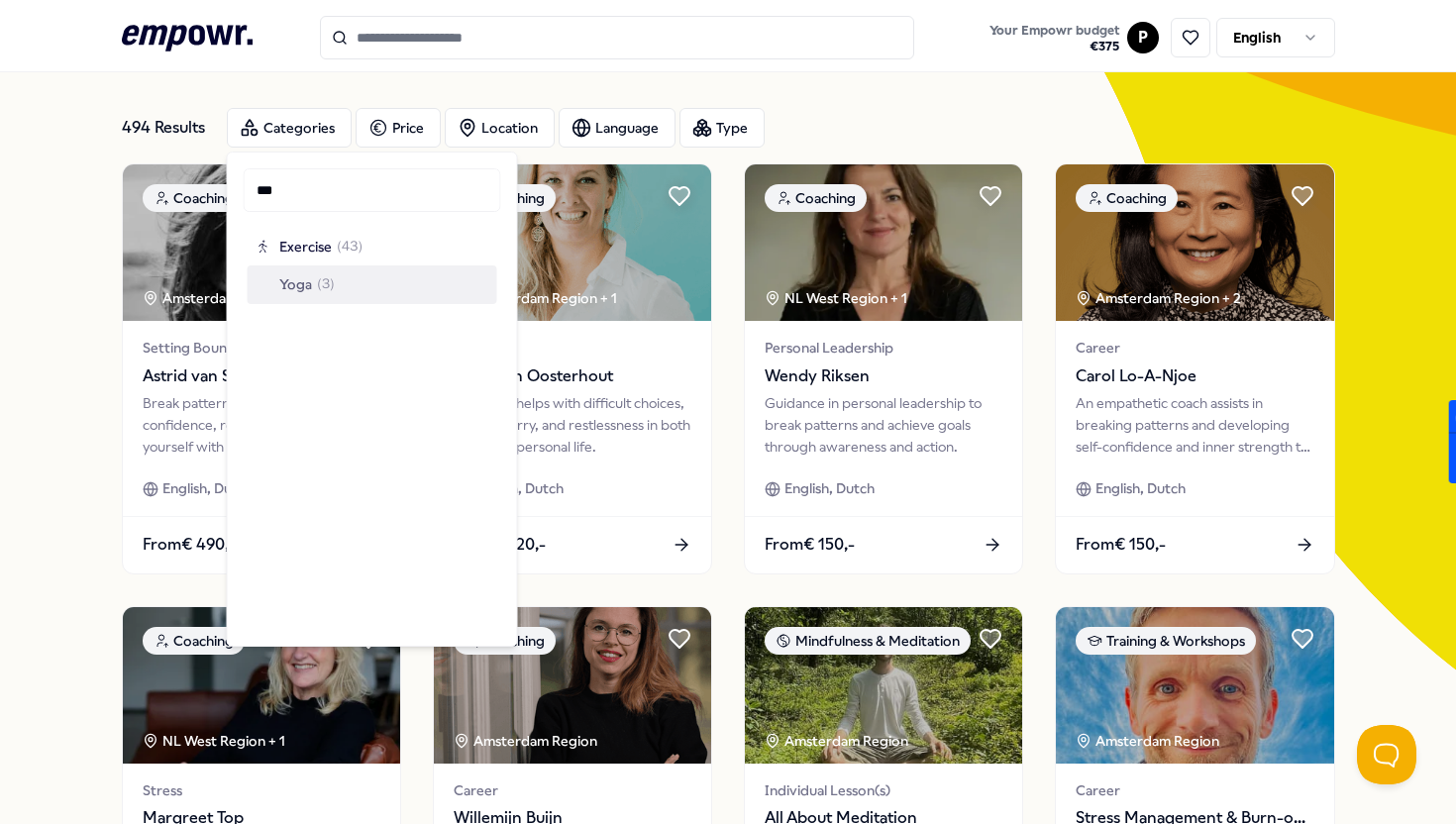 type on "***" 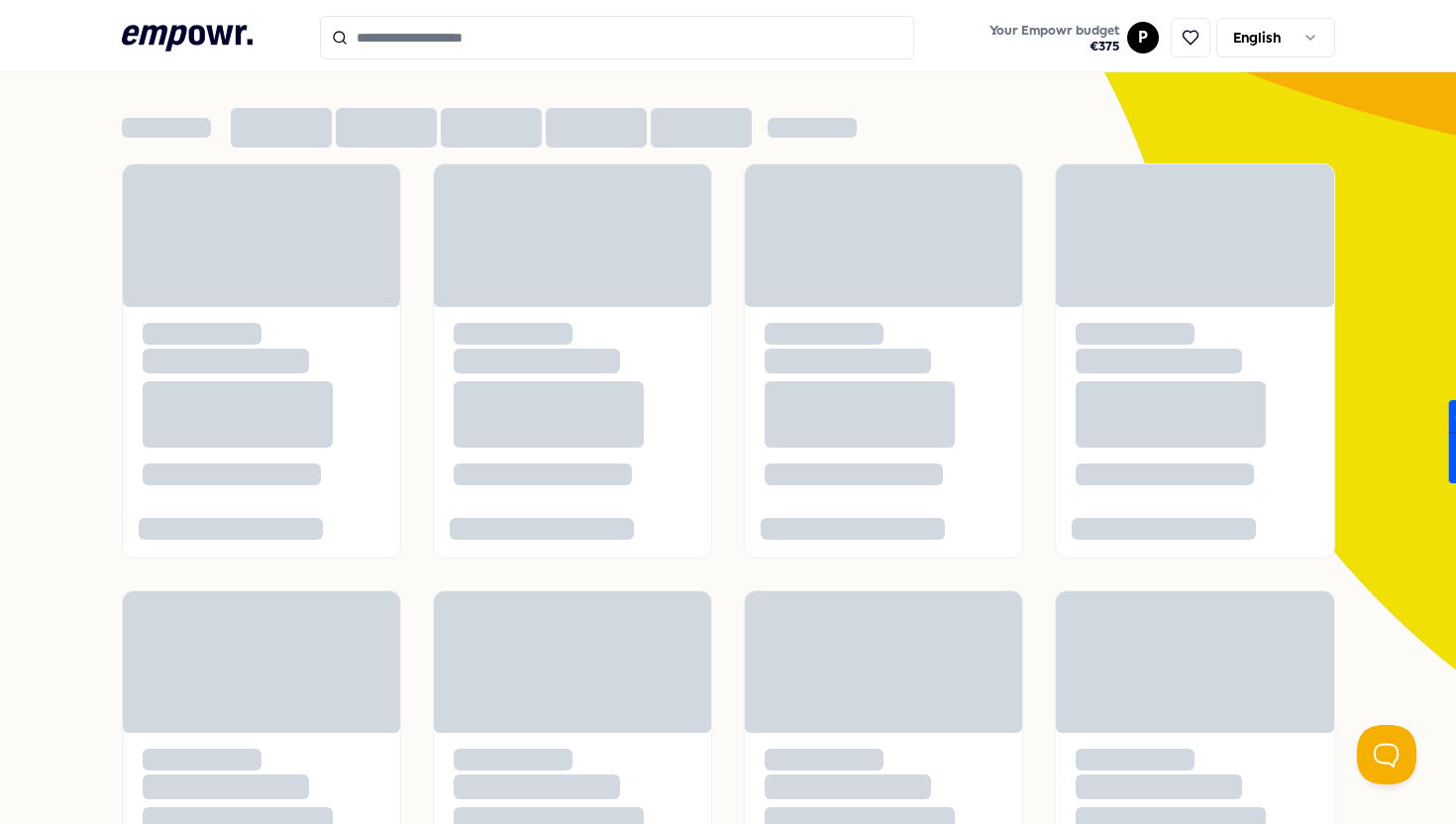 scroll, scrollTop: 57, scrollLeft: 0, axis: vertical 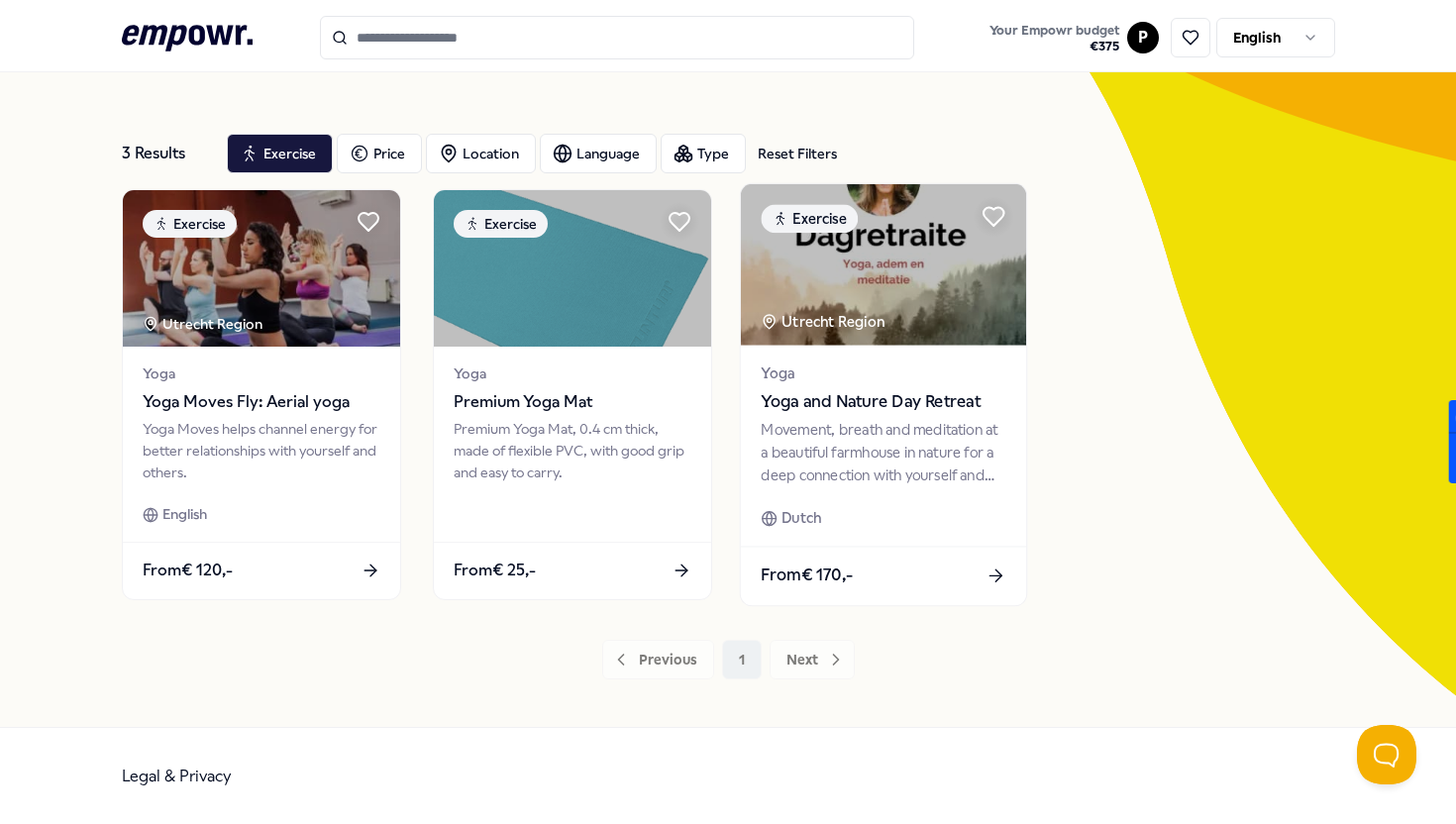click on "Utrecht Region" at bounding box center [824, 322] 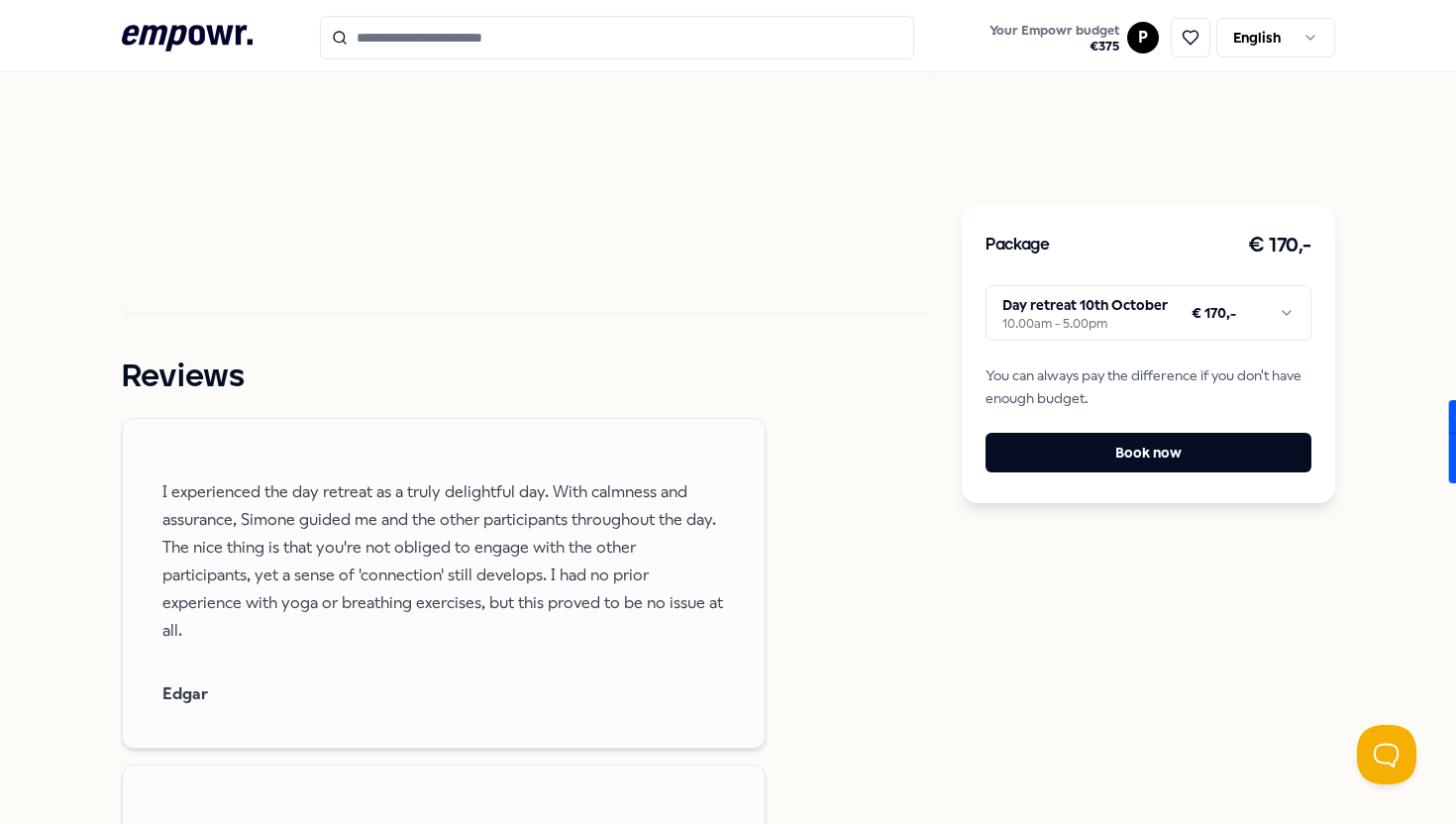 scroll, scrollTop: 1413, scrollLeft: 0, axis: vertical 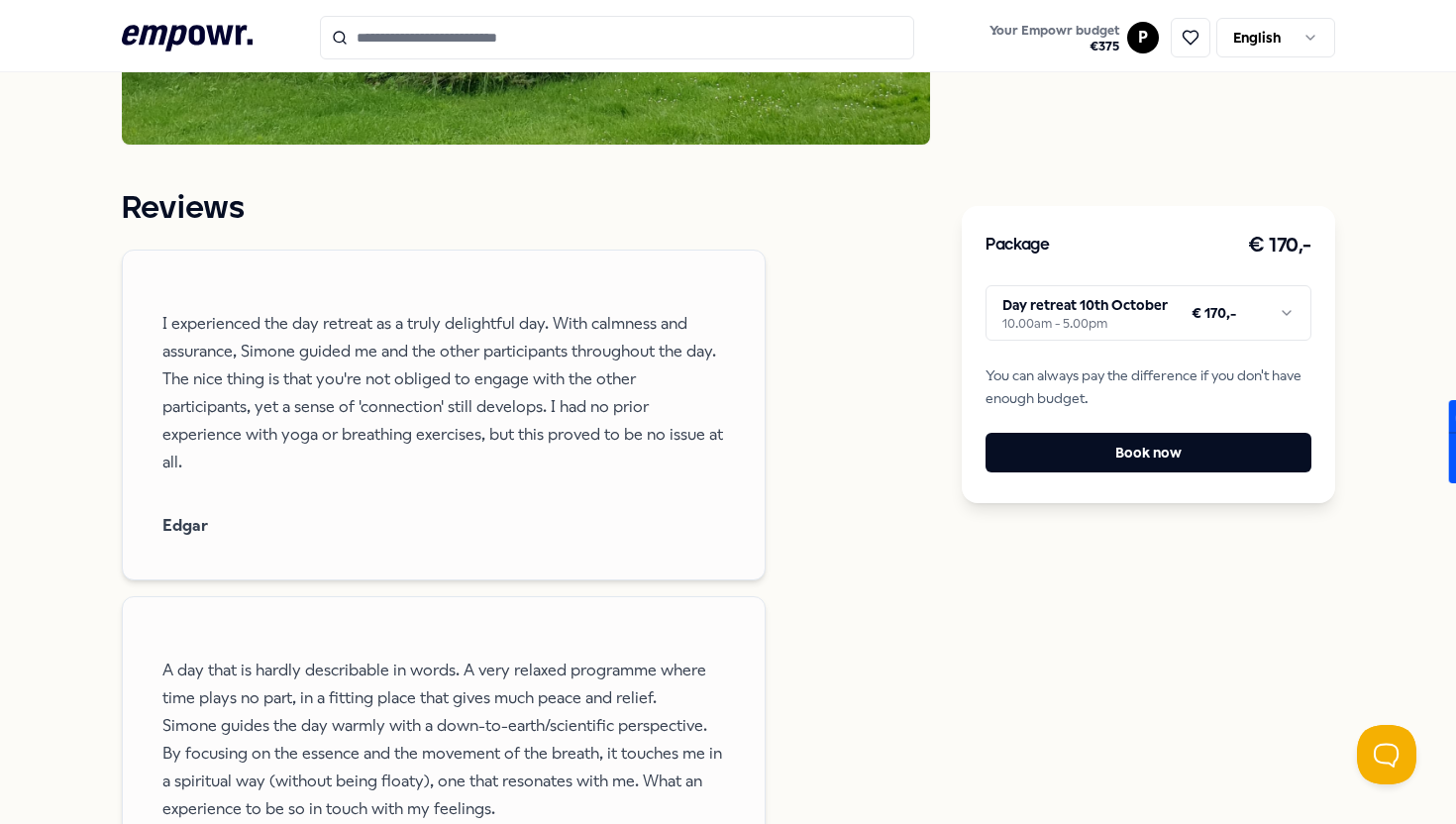 click 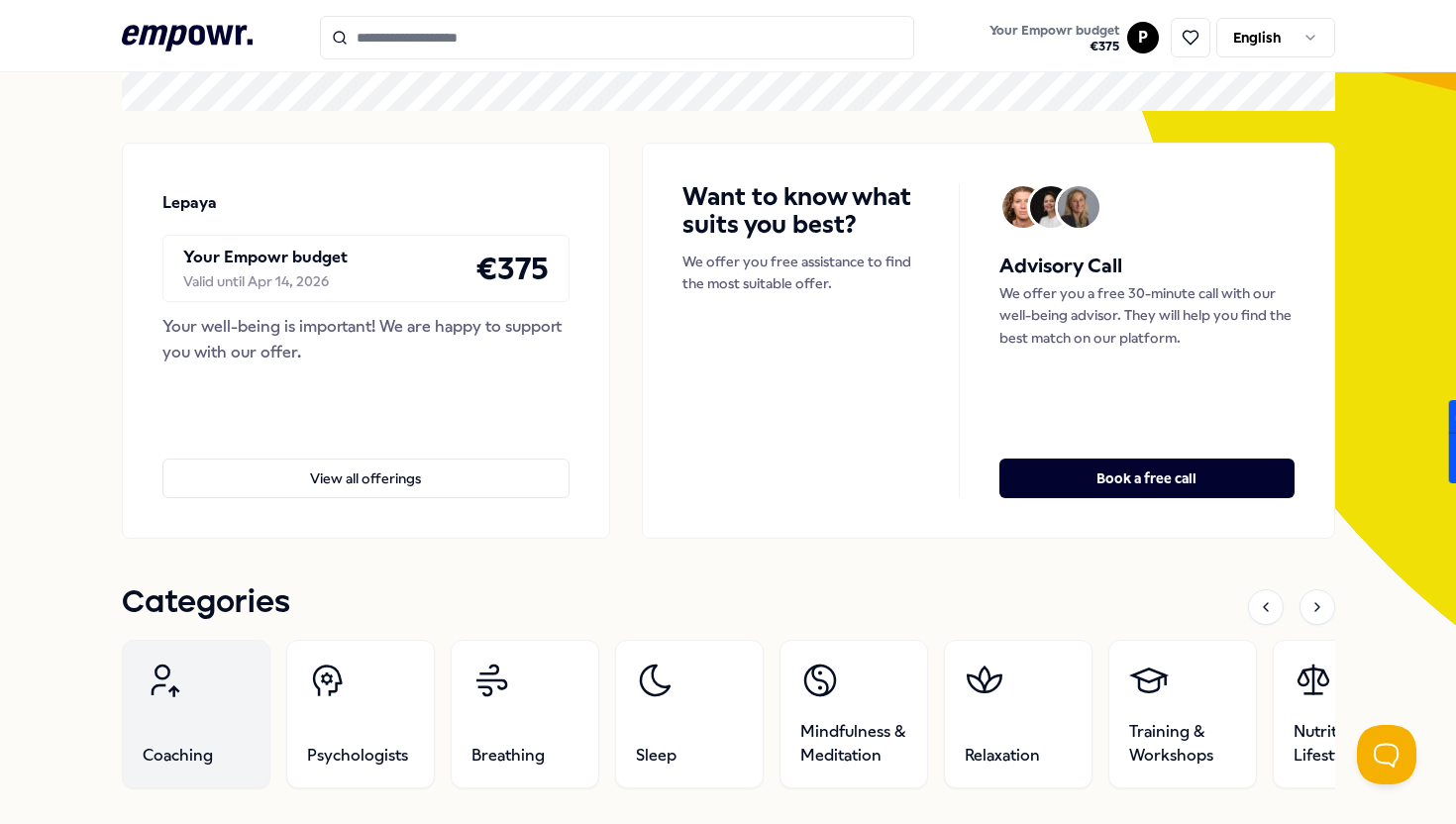 scroll, scrollTop: 360, scrollLeft: 0, axis: vertical 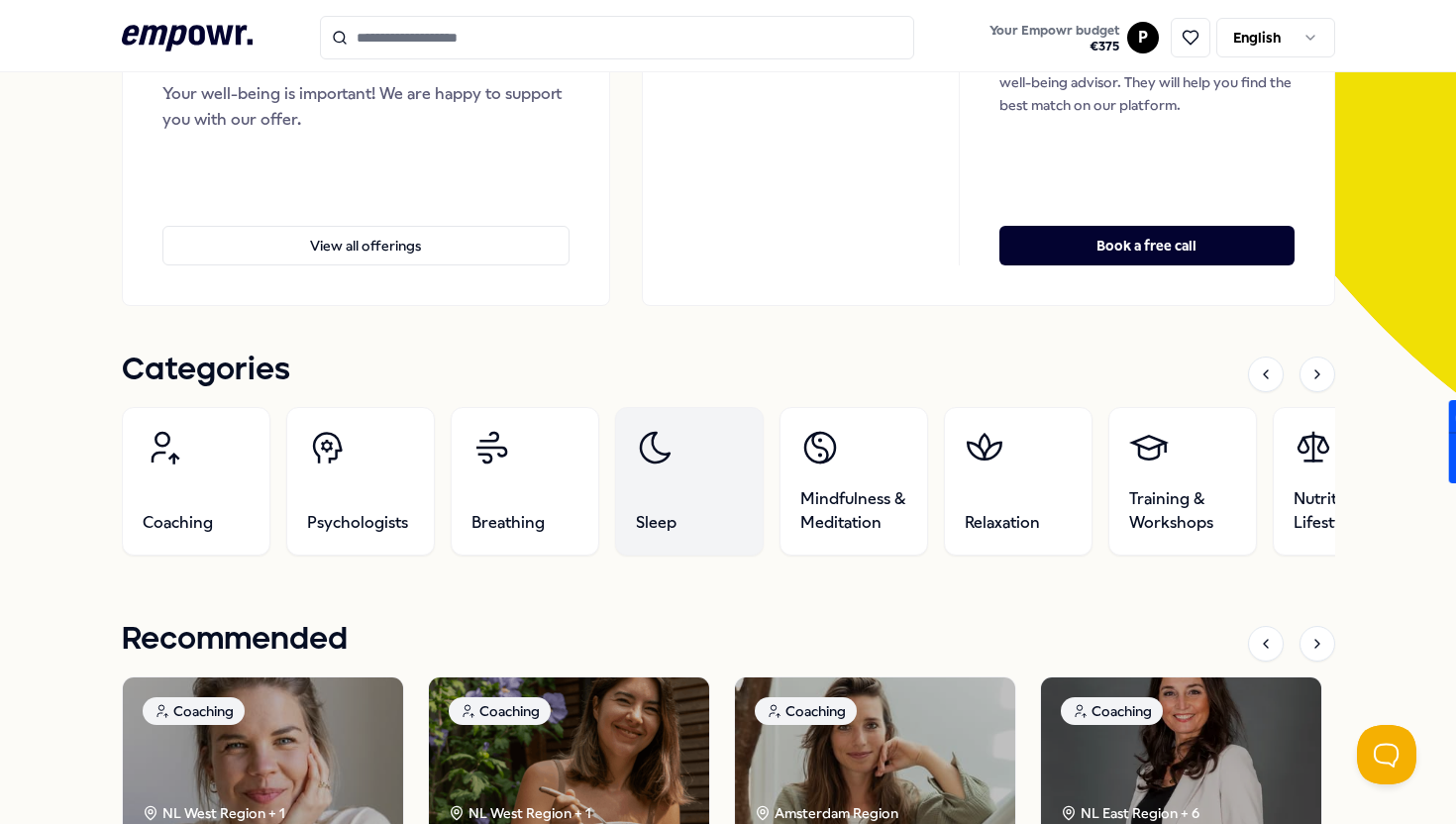 click on "Sleep" at bounding box center (689, 481) 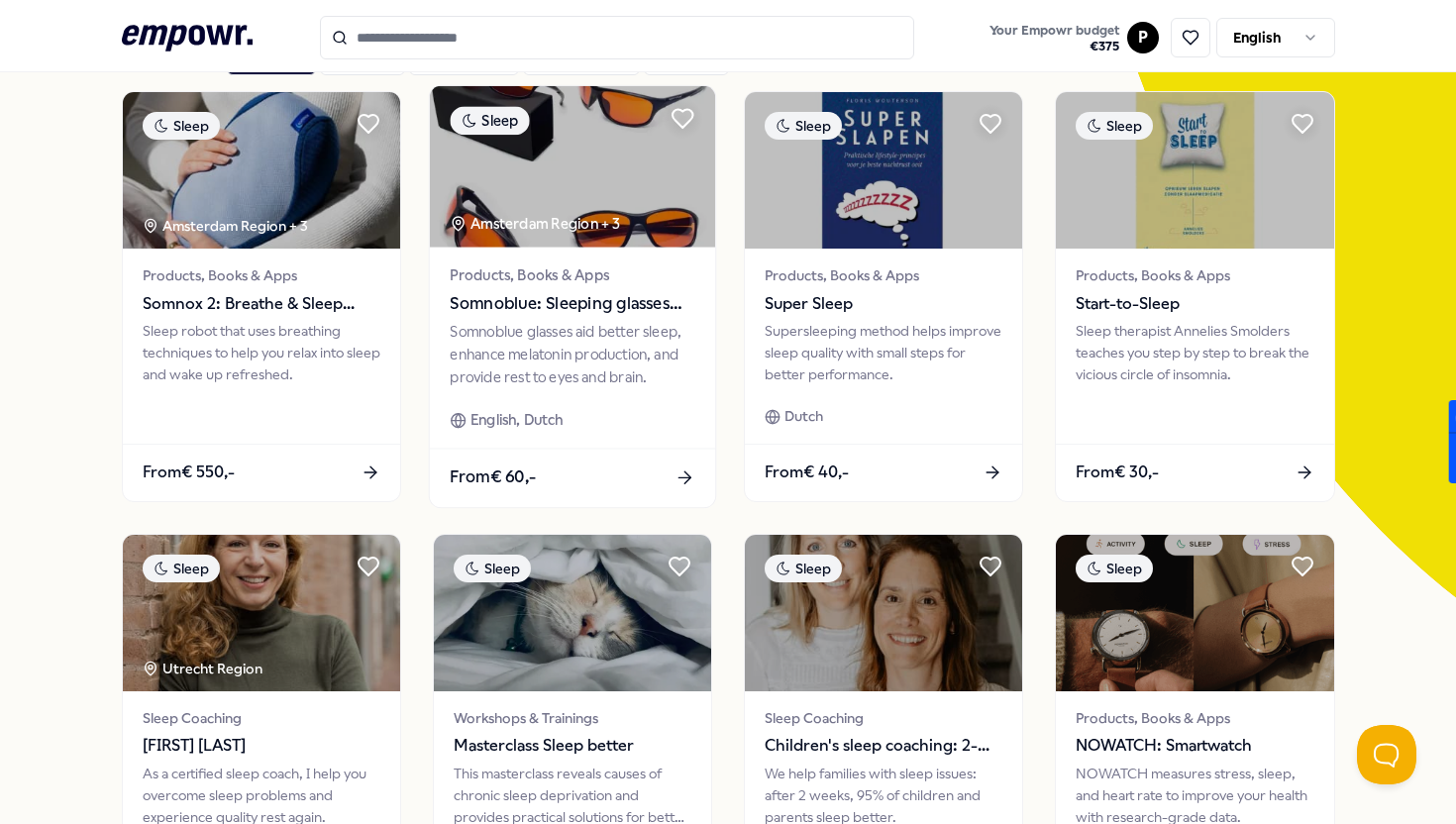 scroll, scrollTop: 0, scrollLeft: 0, axis: both 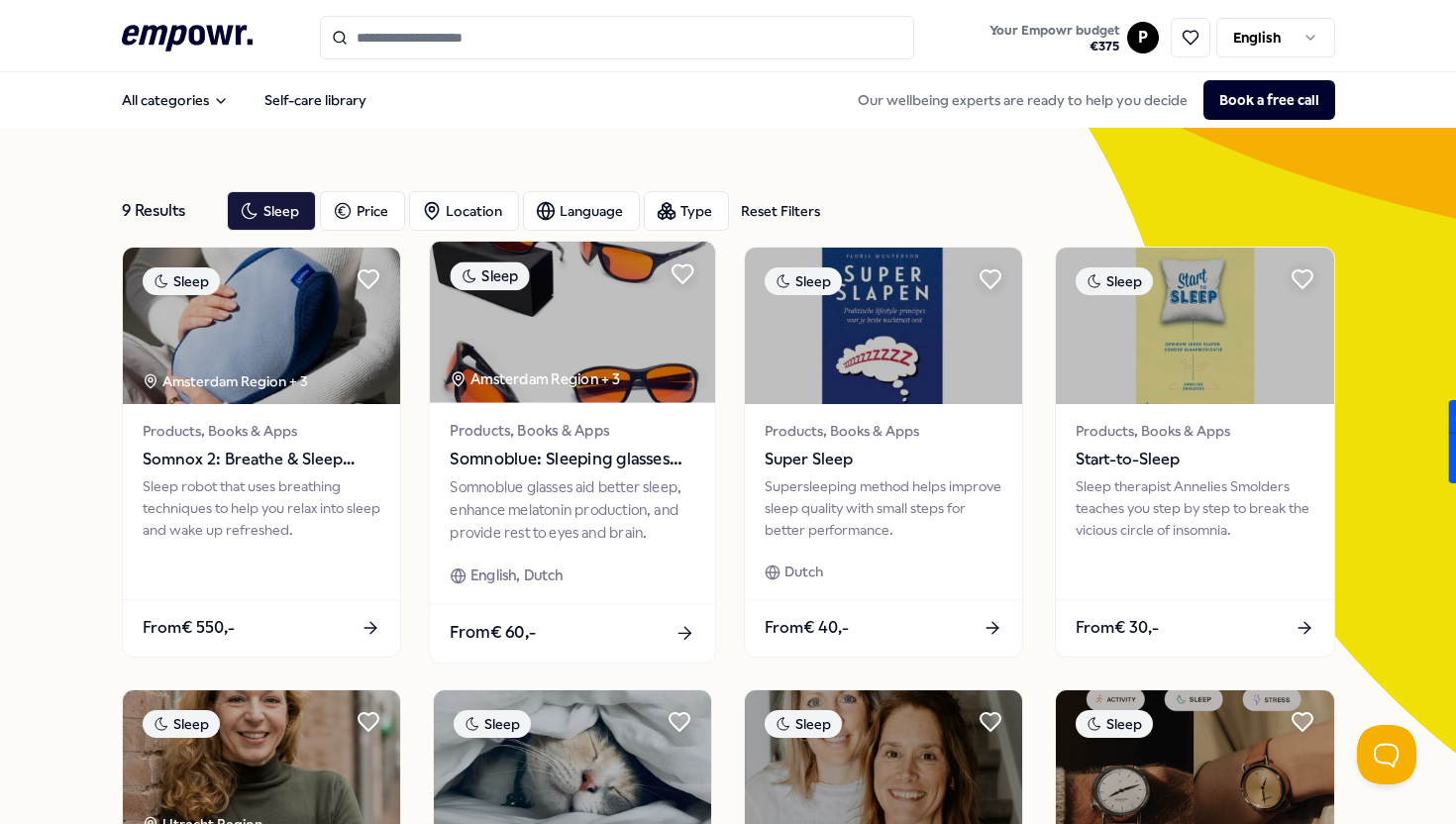 click at bounding box center [572, 322] 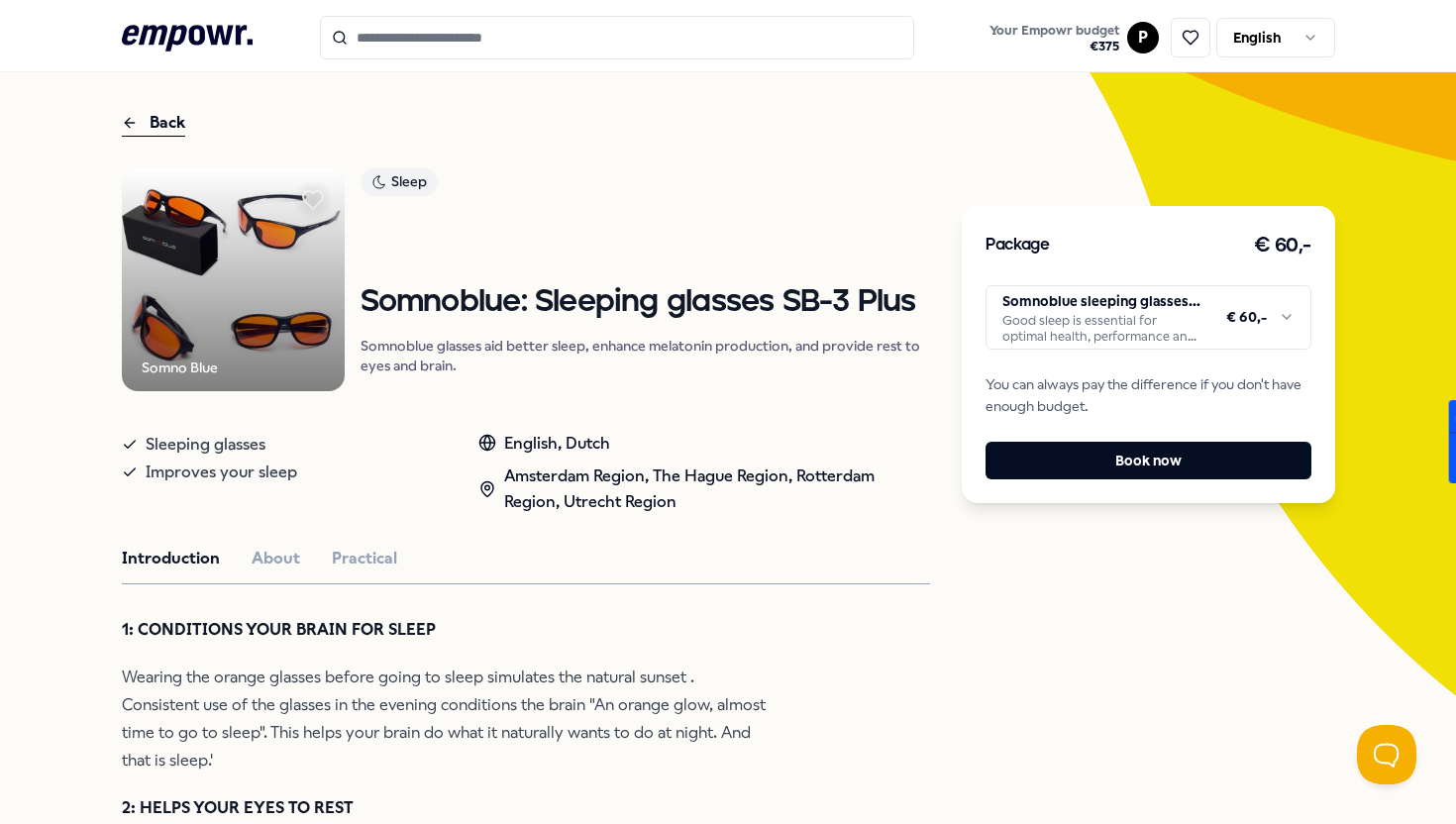 scroll, scrollTop: 0, scrollLeft: 0, axis: both 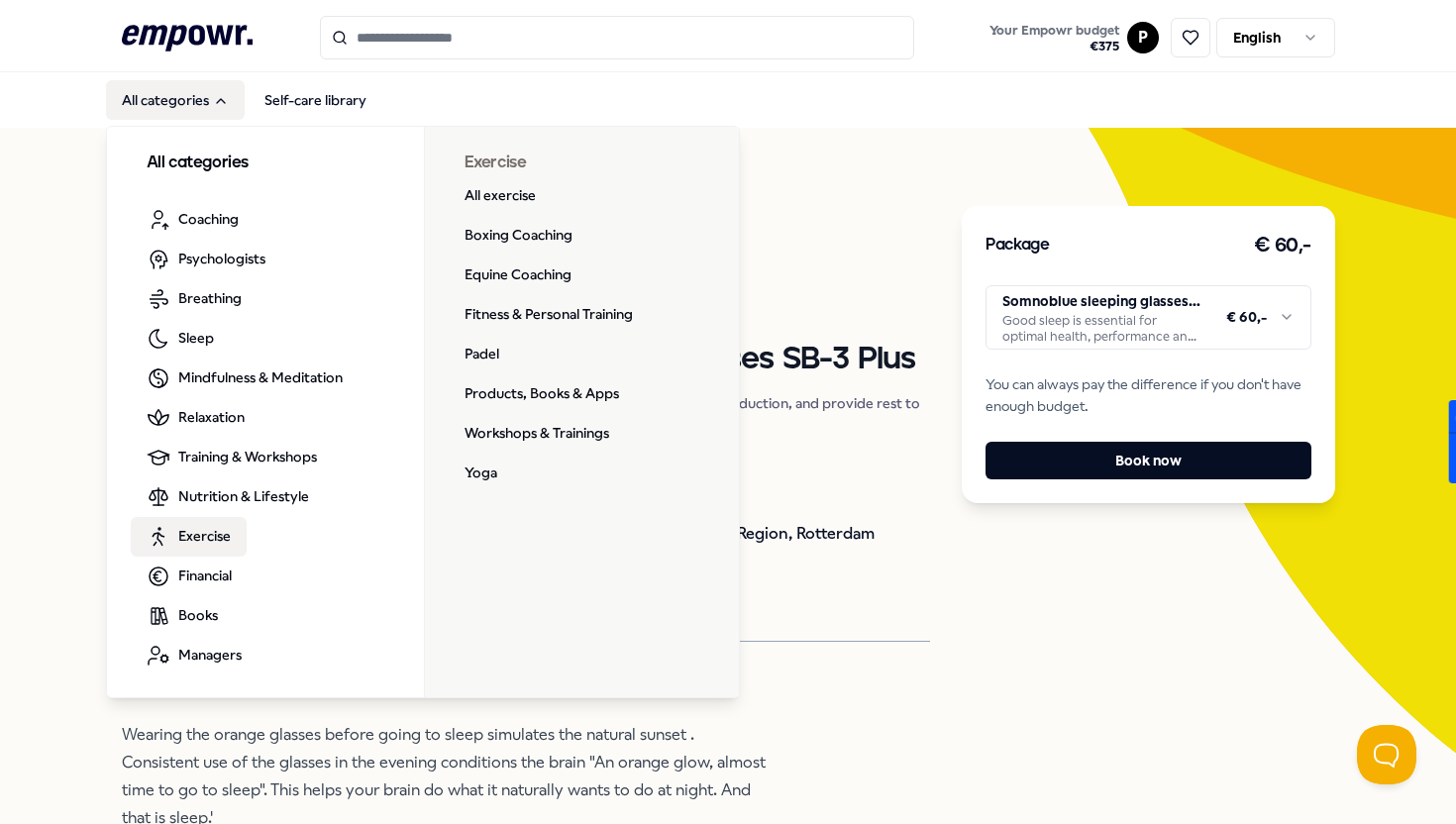 click on "Exercise" at bounding box center [204, 536] 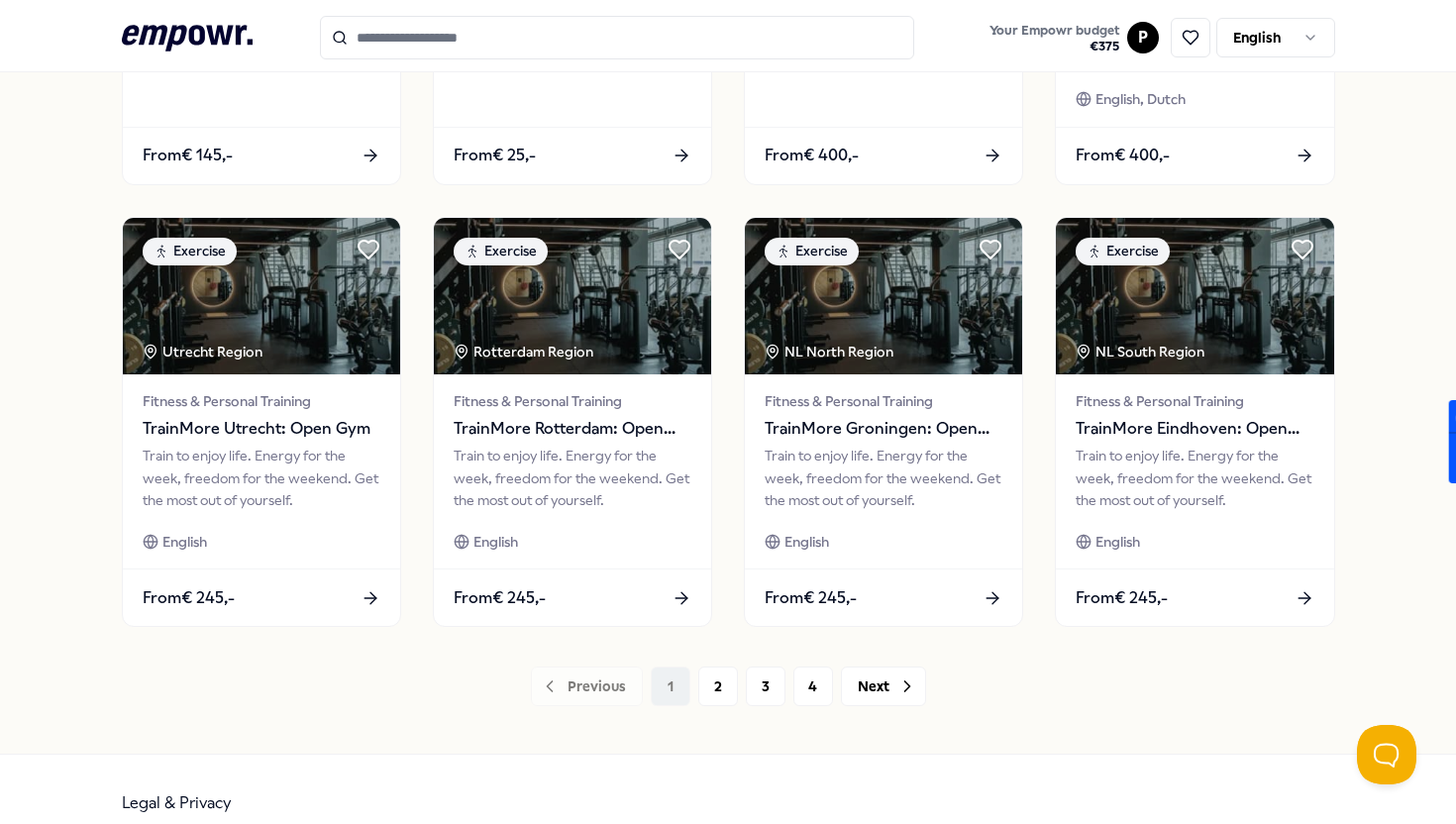 scroll, scrollTop: 943, scrollLeft: 0, axis: vertical 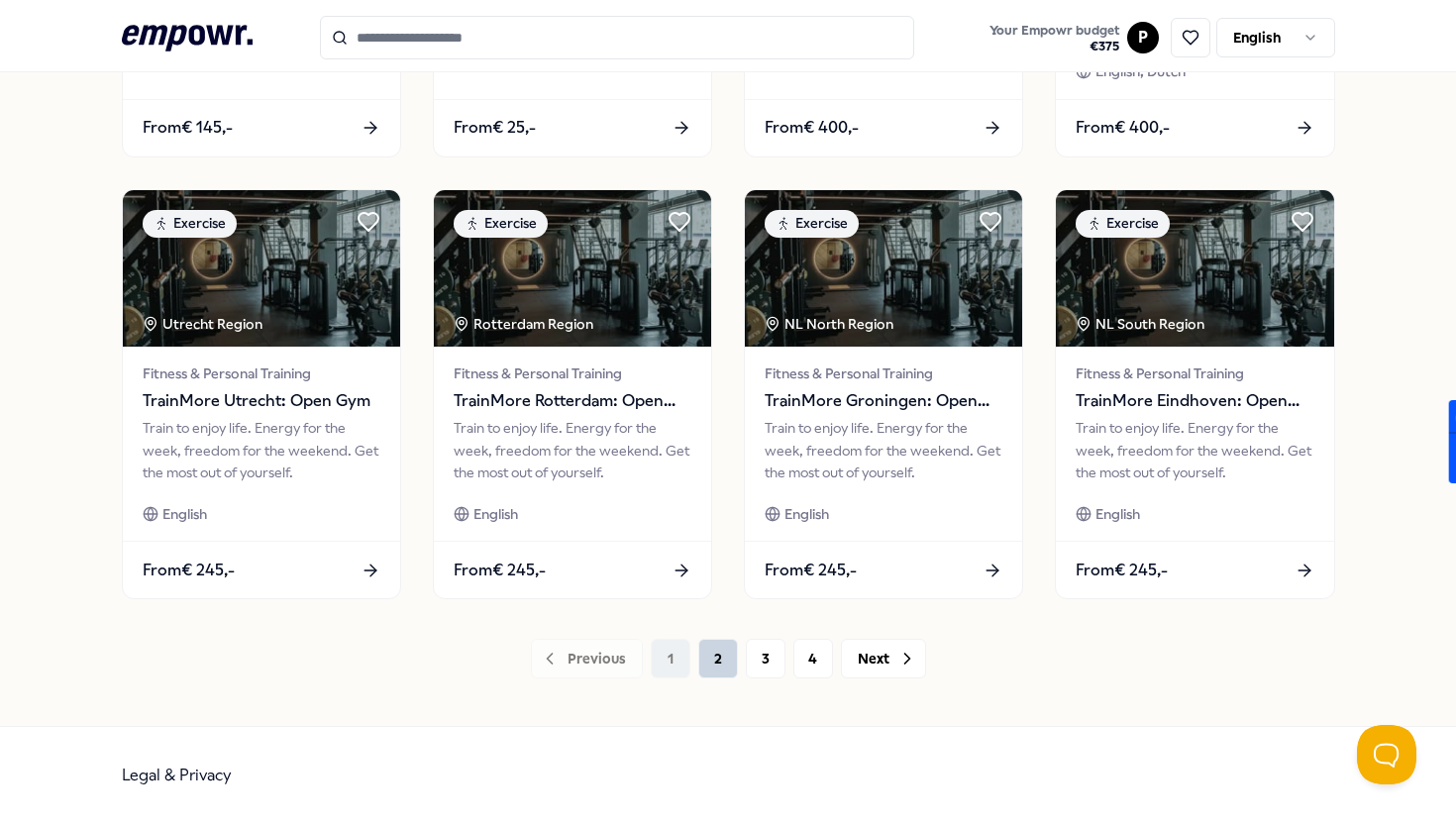 click on "2" at bounding box center (718, 659) 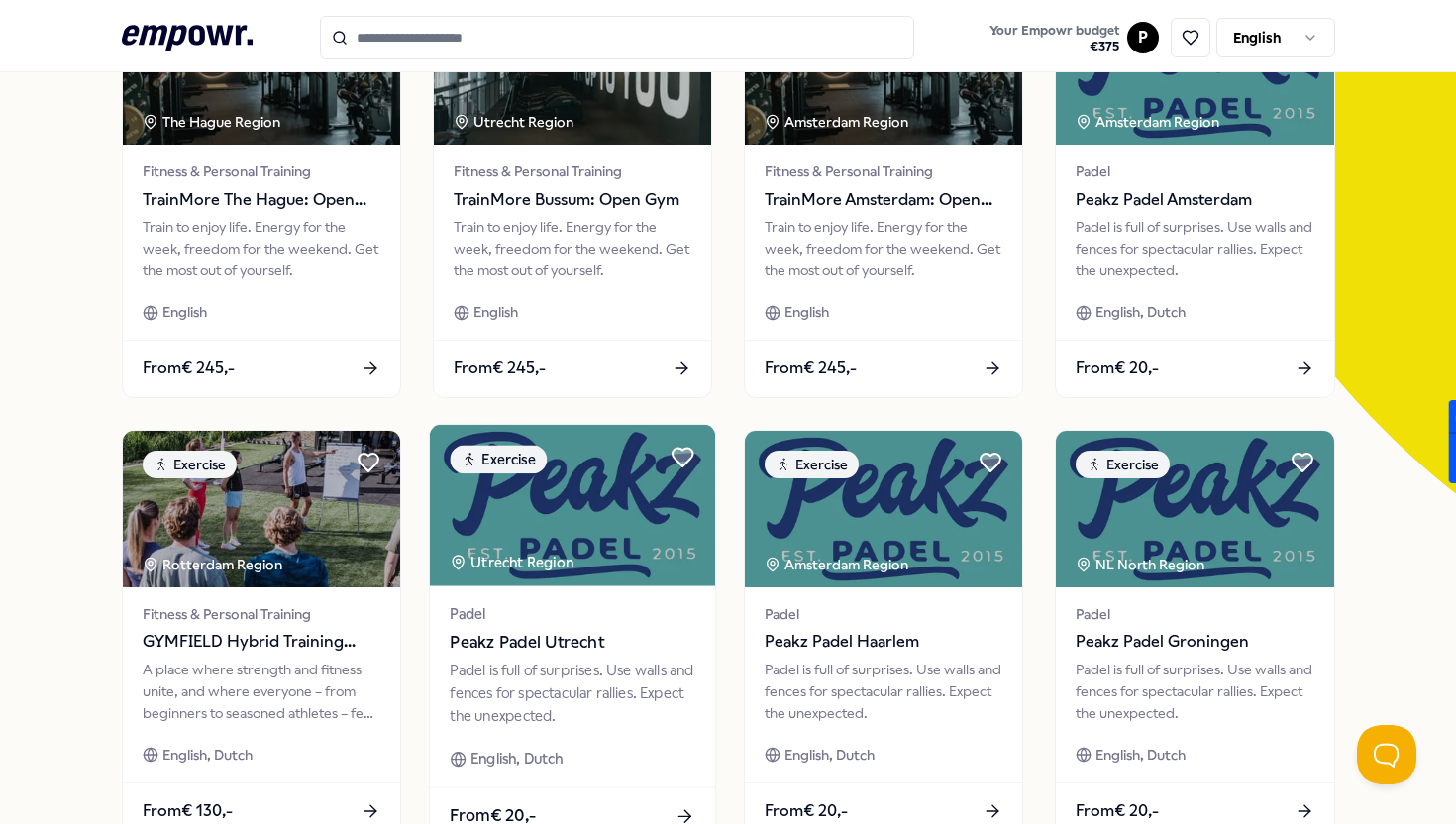 scroll, scrollTop: 0, scrollLeft: 0, axis: both 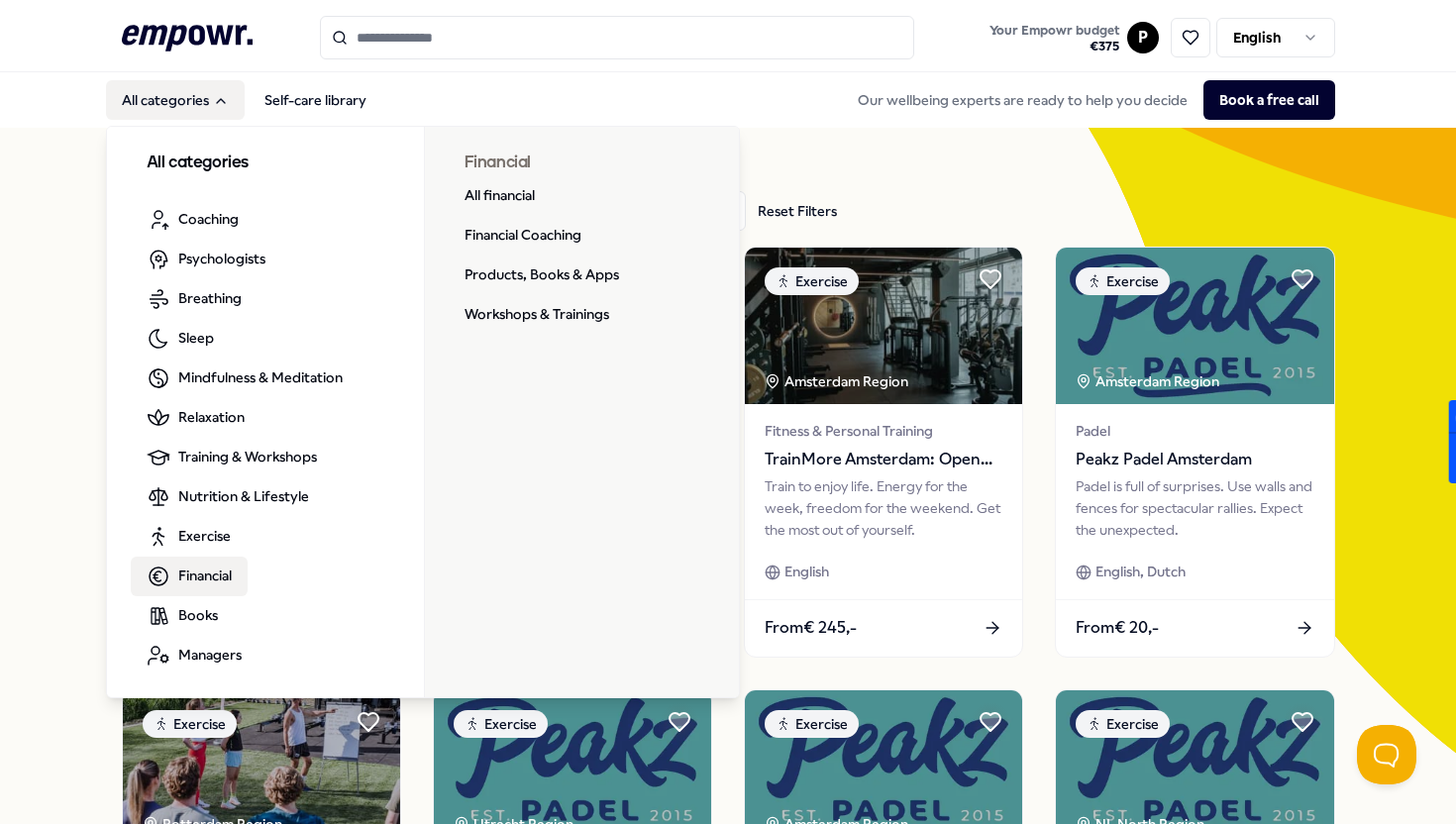 click on "Financial" at bounding box center (205, 575) 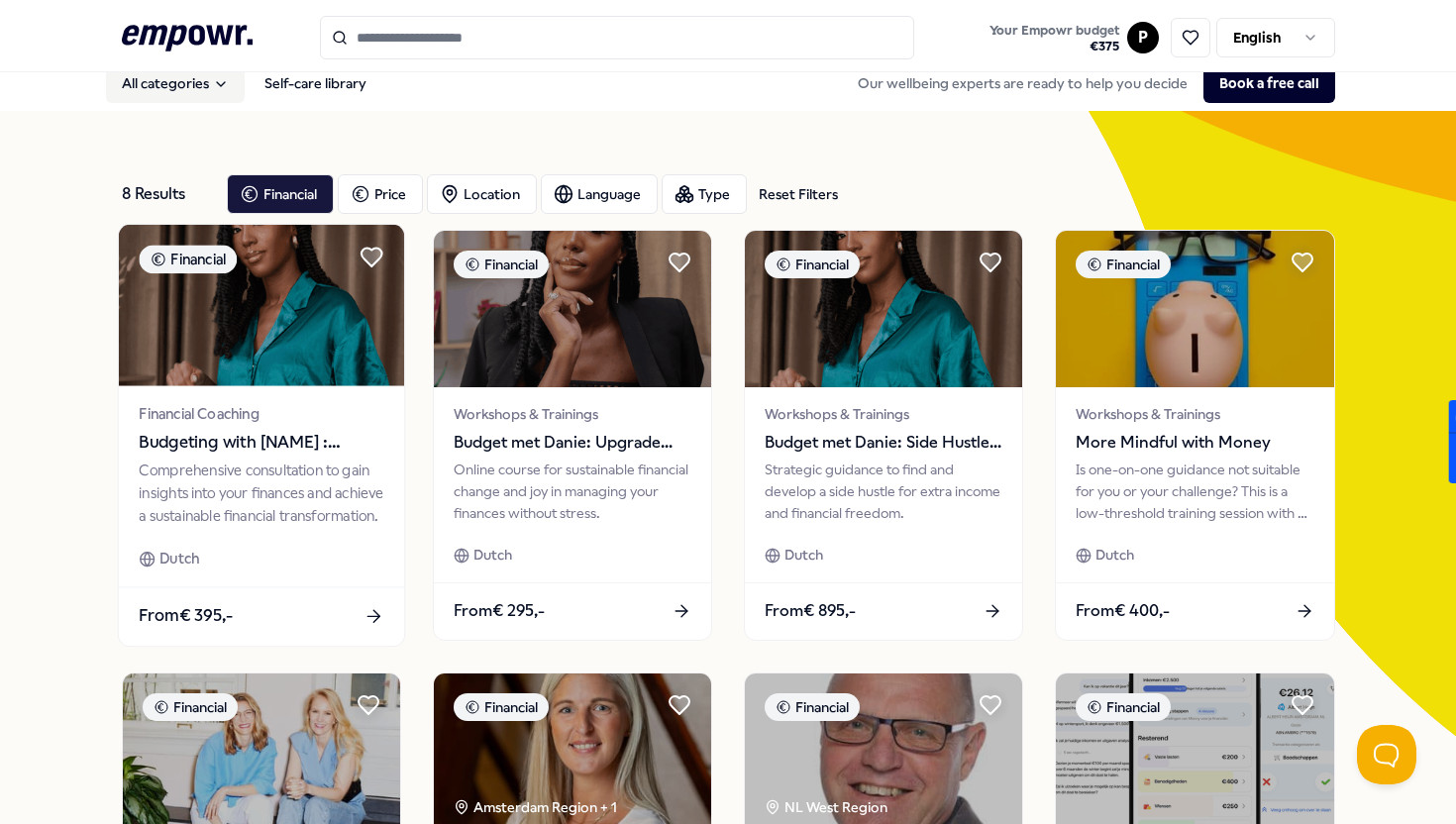 scroll, scrollTop: 0, scrollLeft: 0, axis: both 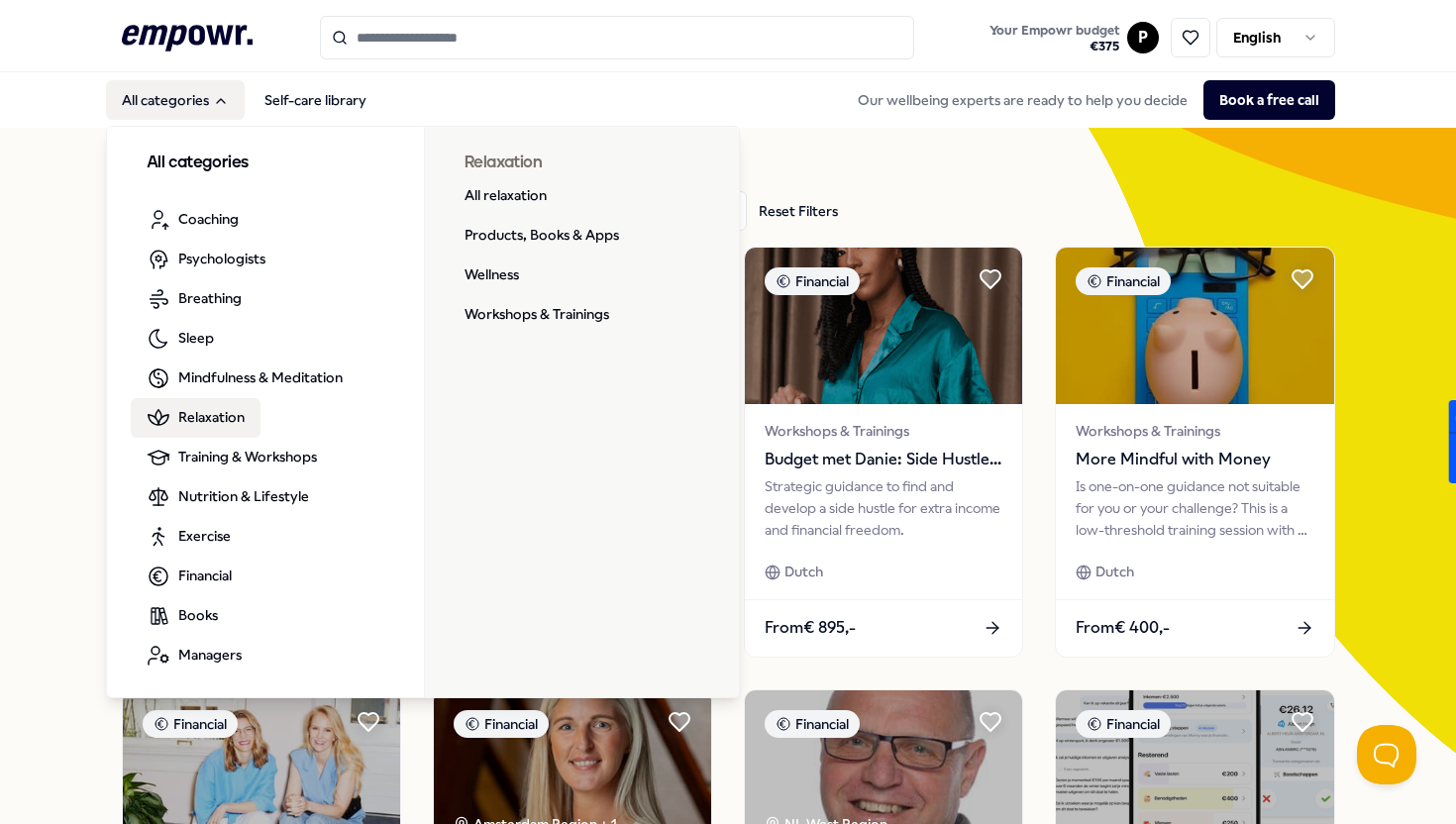 click on "Relaxation" at bounding box center [211, 417] 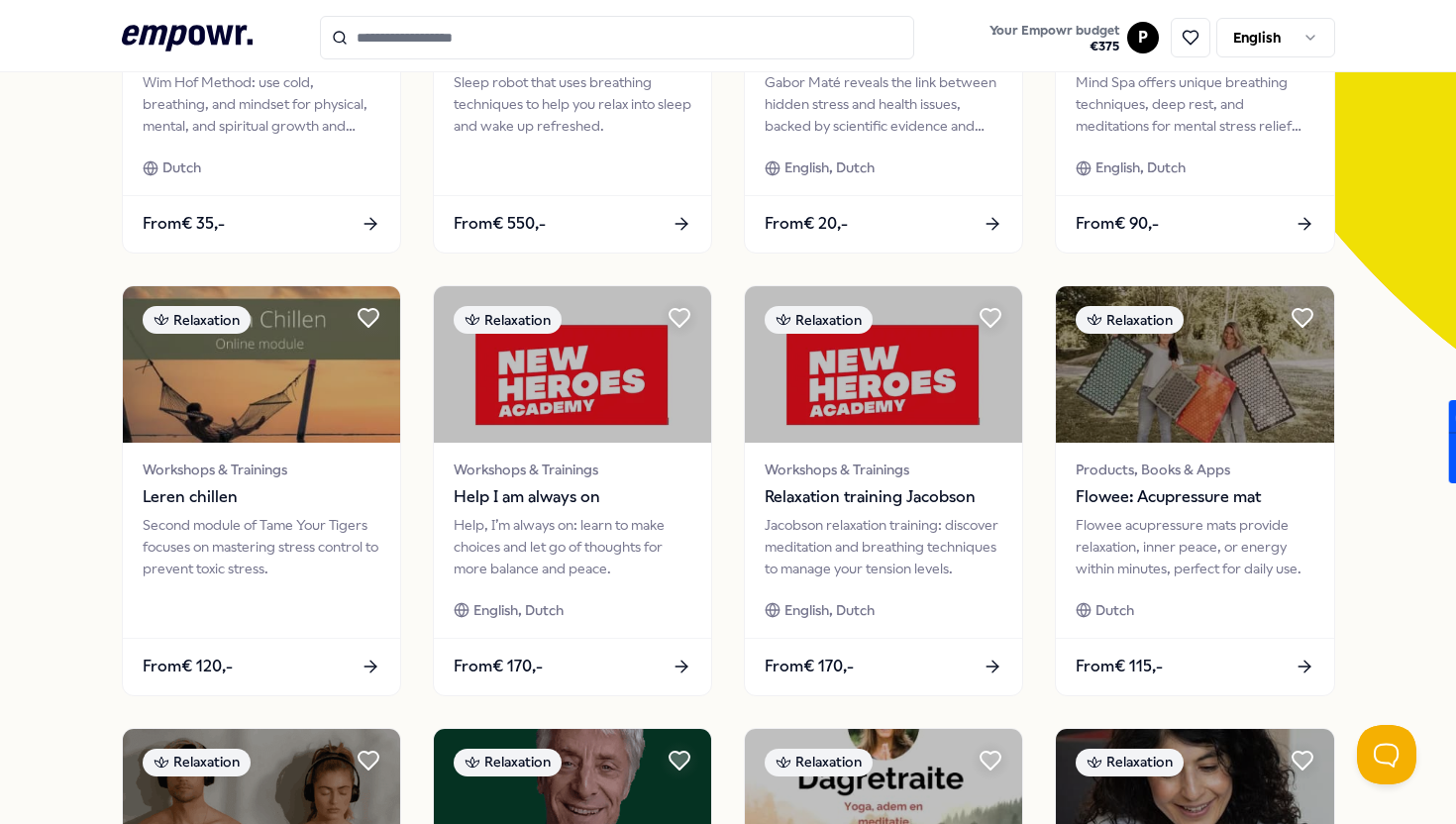 scroll, scrollTop: 346, scrollLeft: 0, axis: vertical 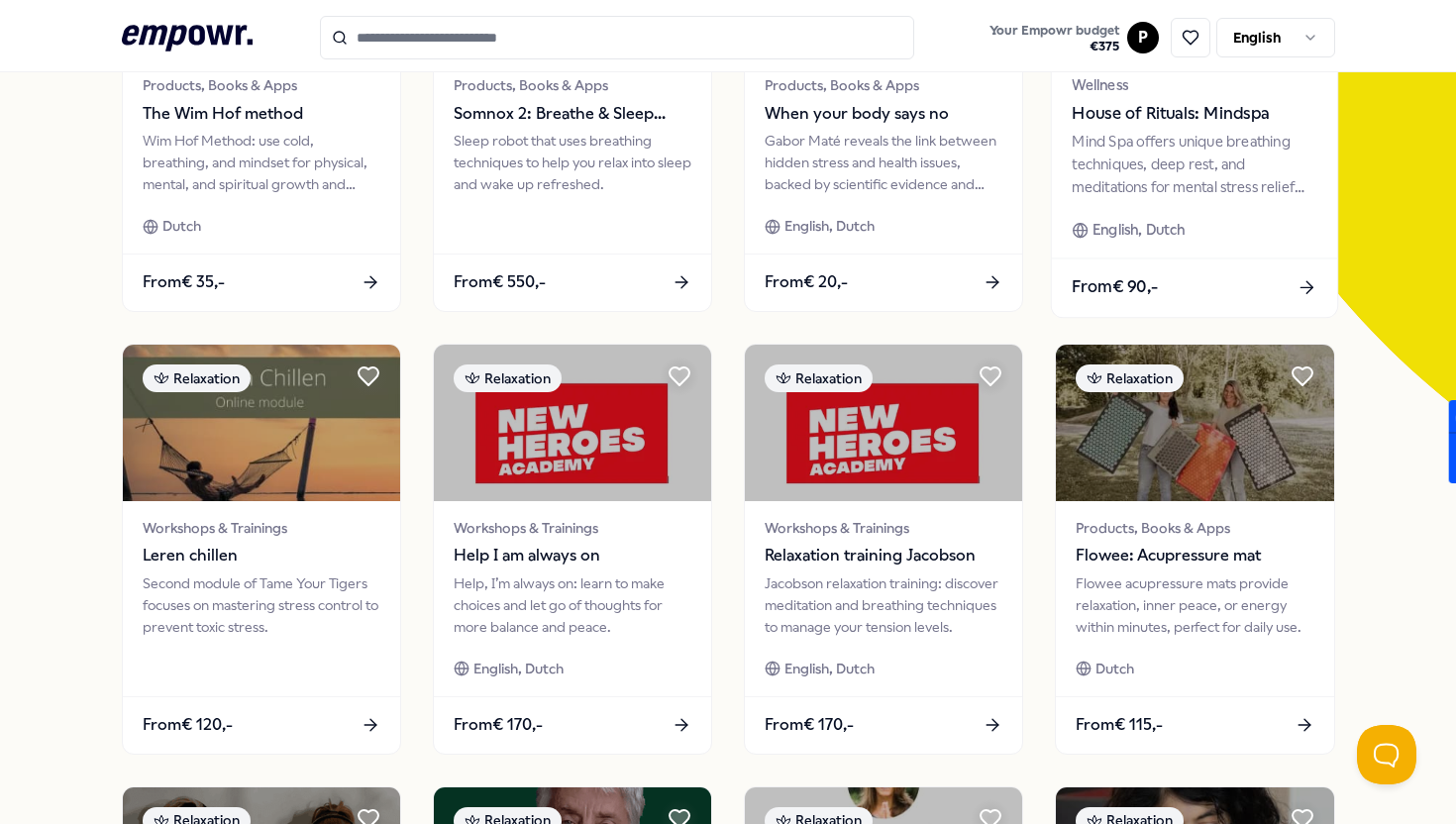 click on "House of Rituals: Mindspa" at bounding box center (1195, 113) 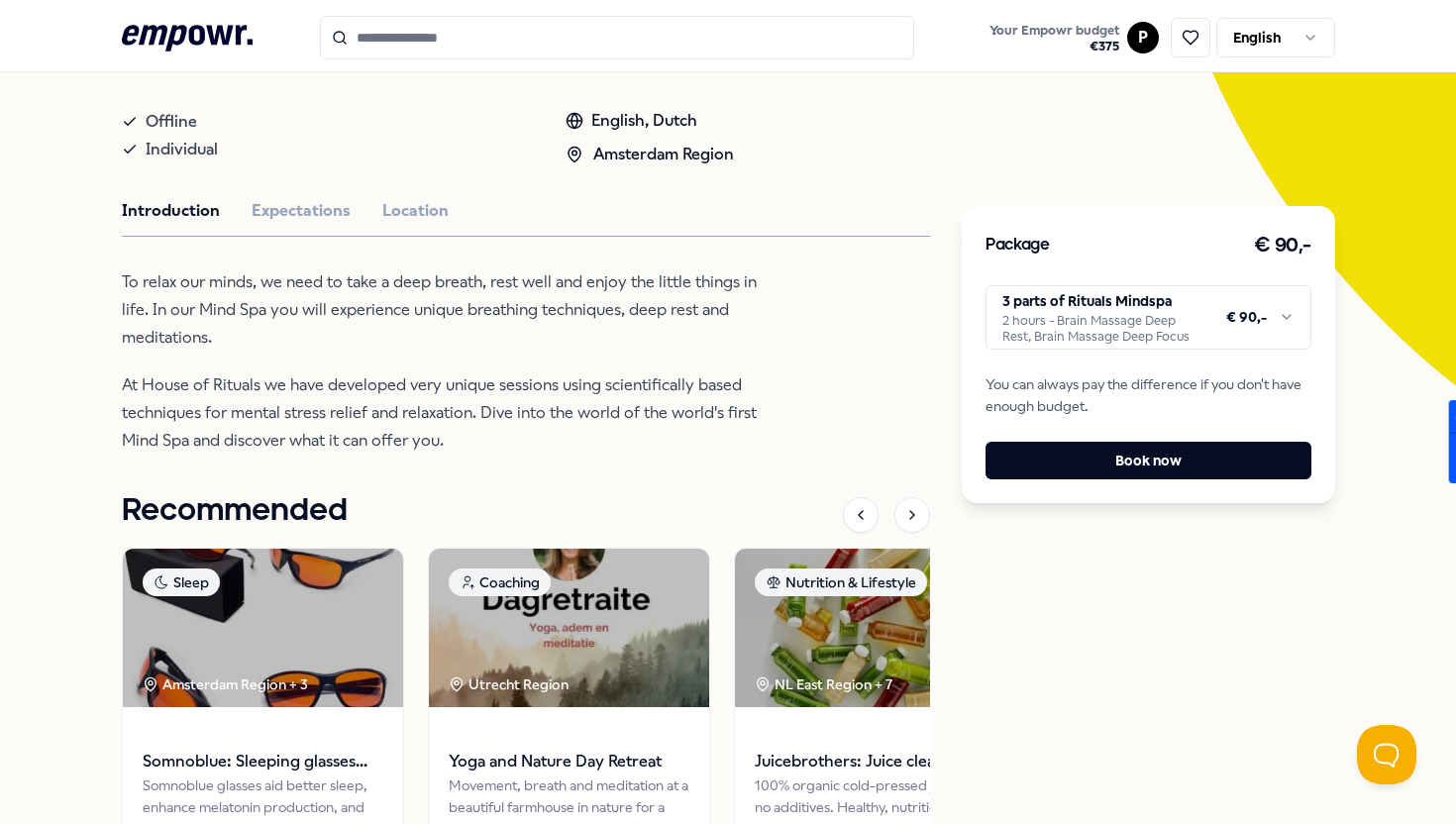scroll, scrollTop: 0, scrollLeft: 0, axis: both 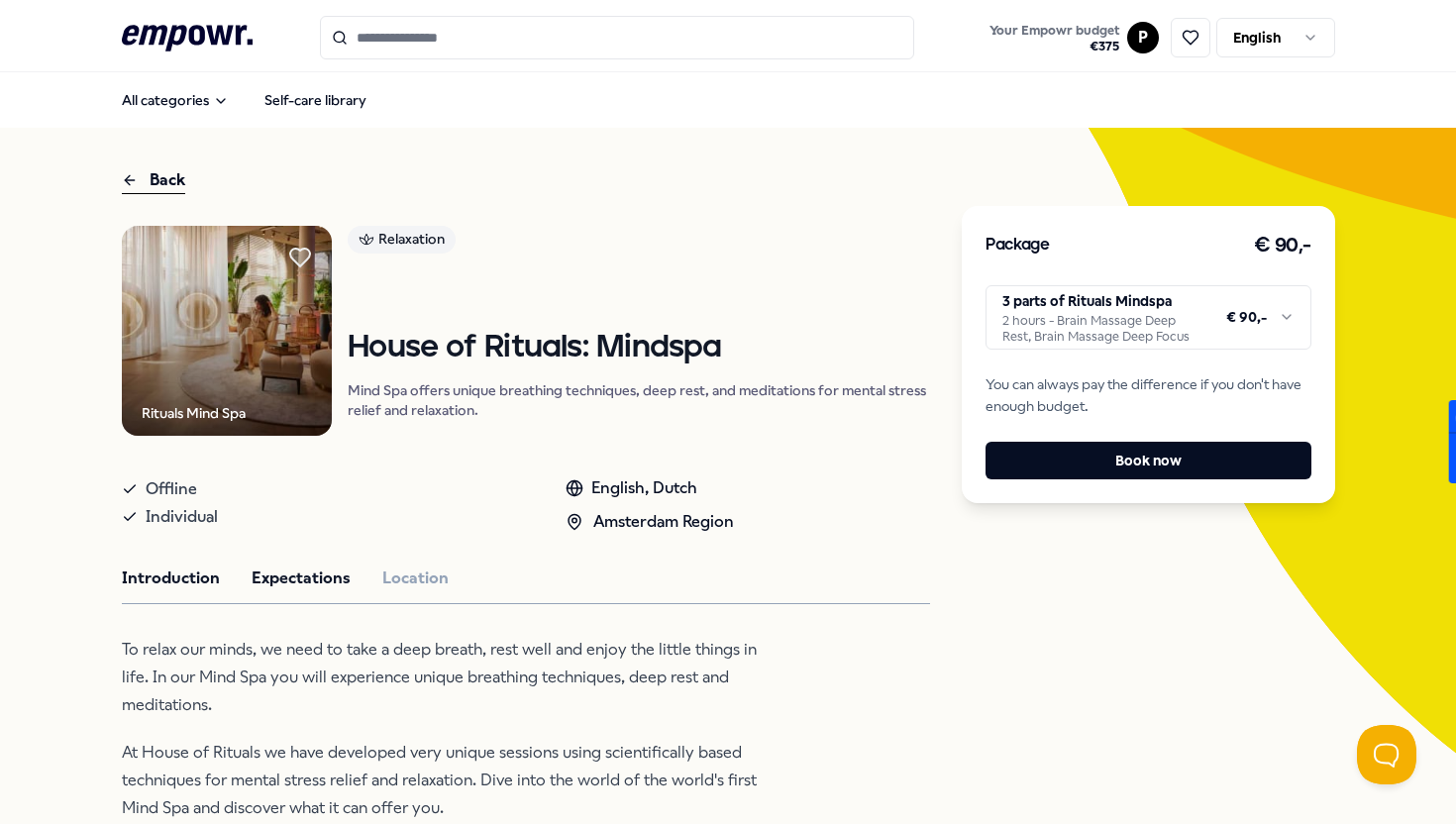 click on "Expectations" at bounding box center [301, 578] 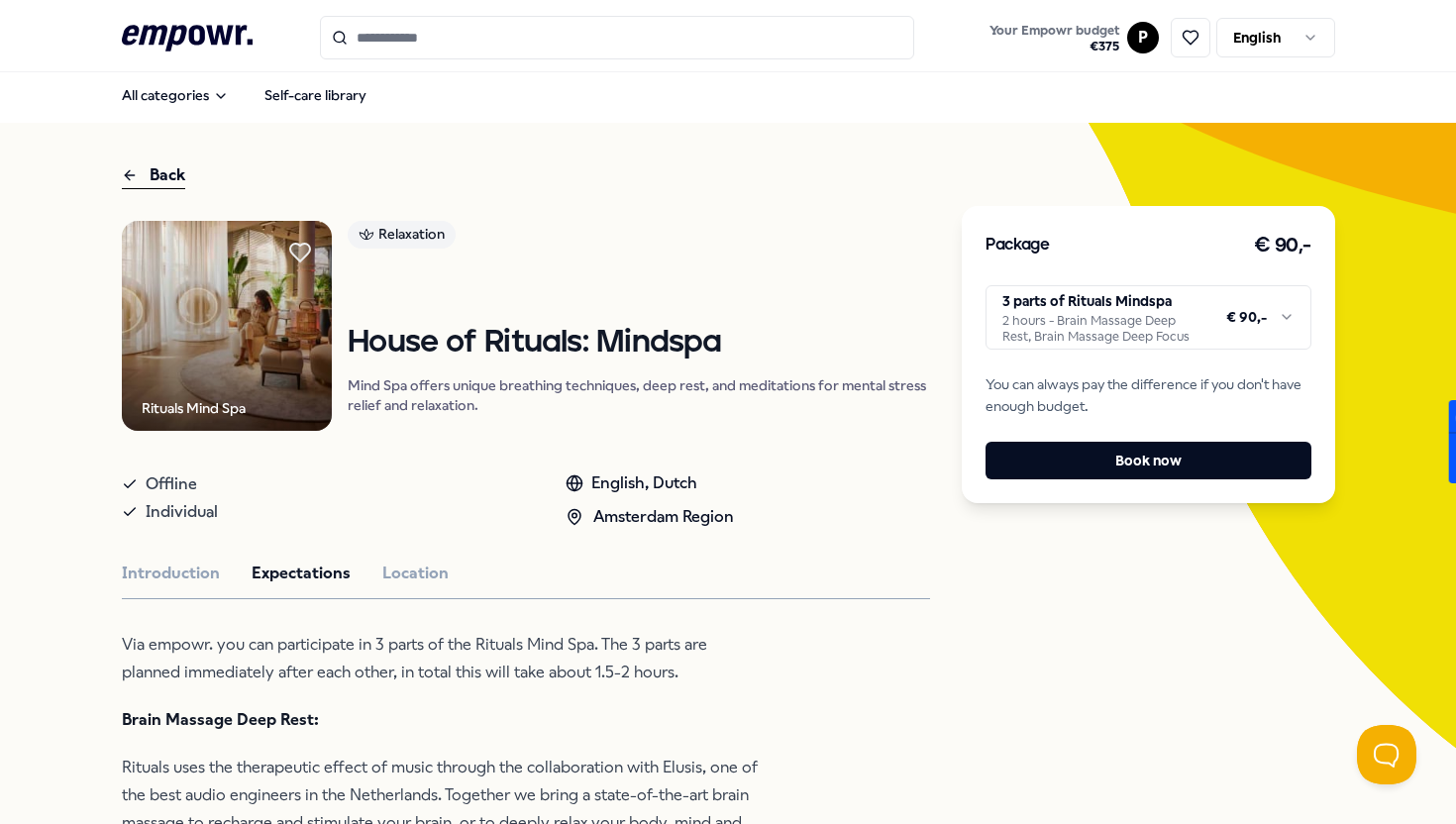 scroll, scrollTop: 0, scrollLeft: 0, axis: both 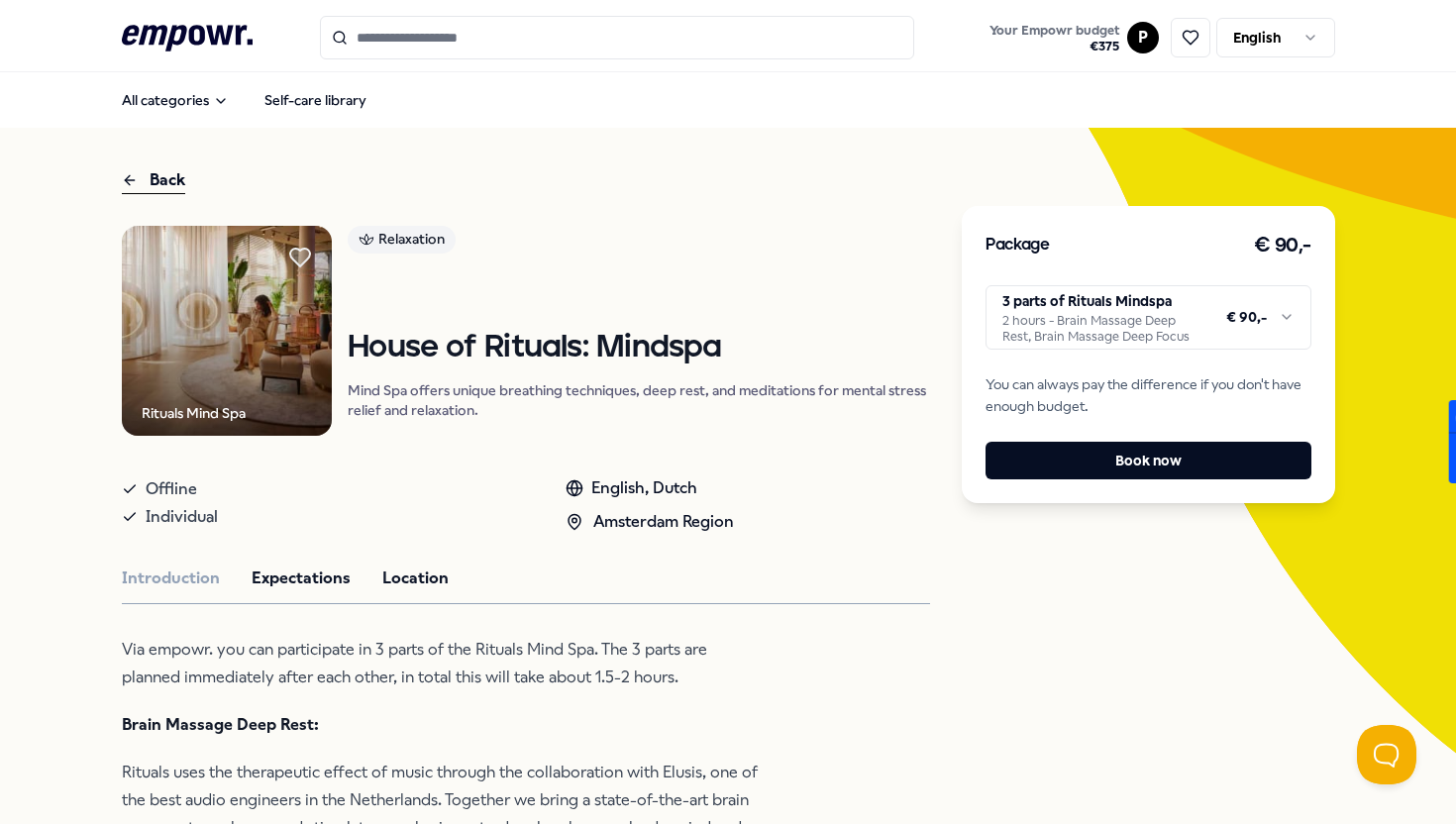click on "Location" at bounding box center [415, 578] 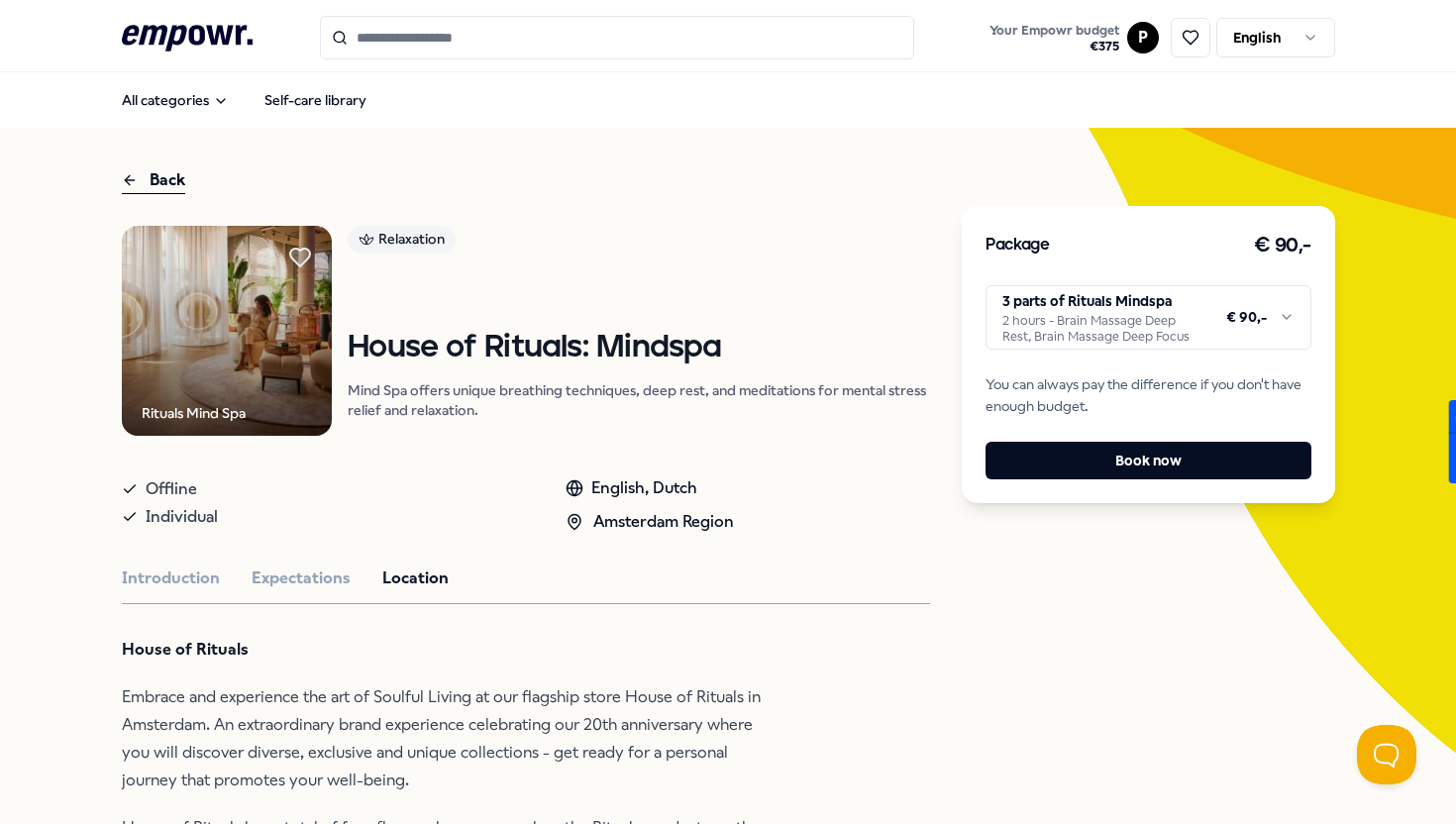 click on "Back" at bounding box center (154, 180) 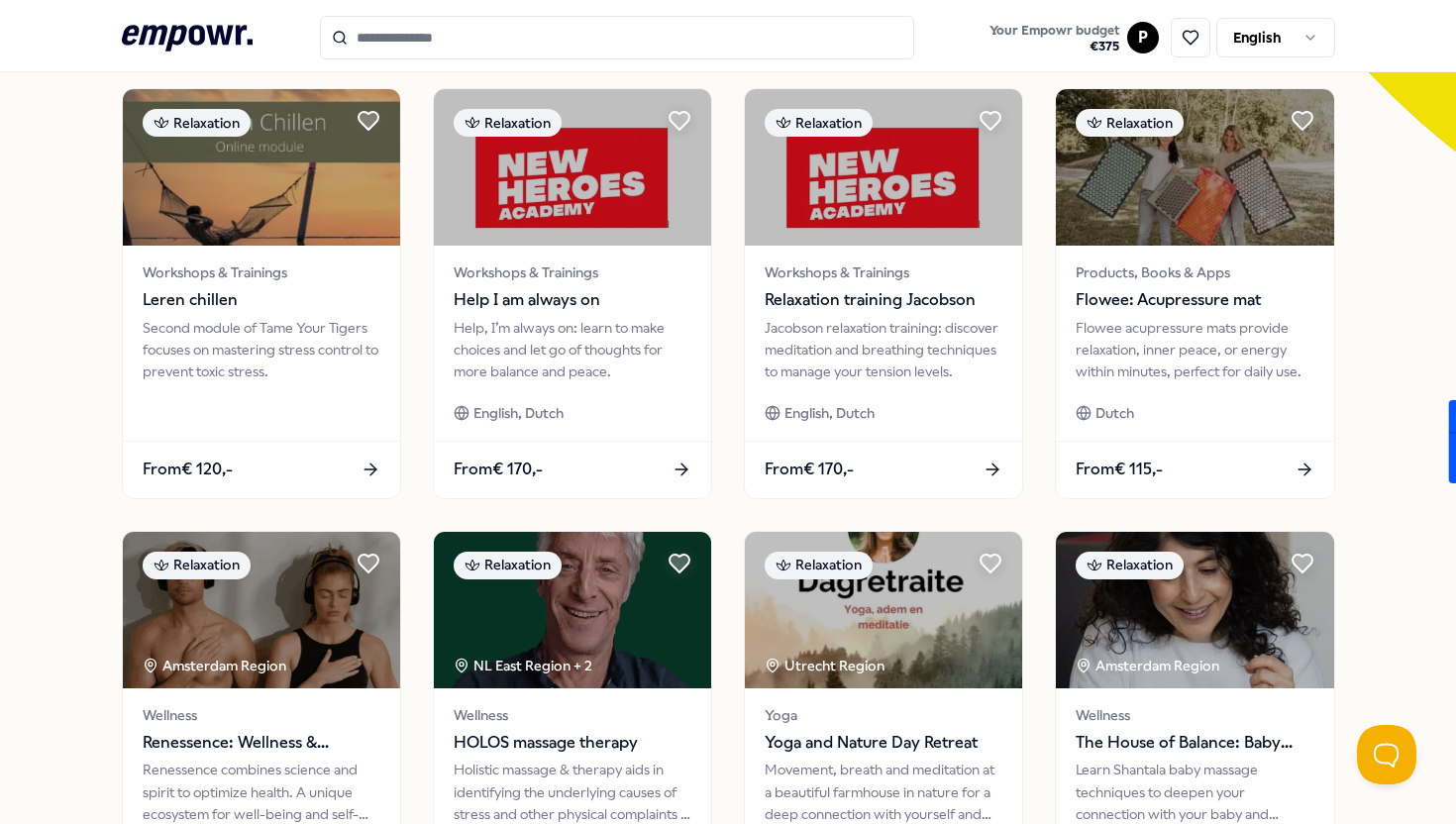 scroll, scrollTop: 943, scrollLeft: 0, axis: vertical 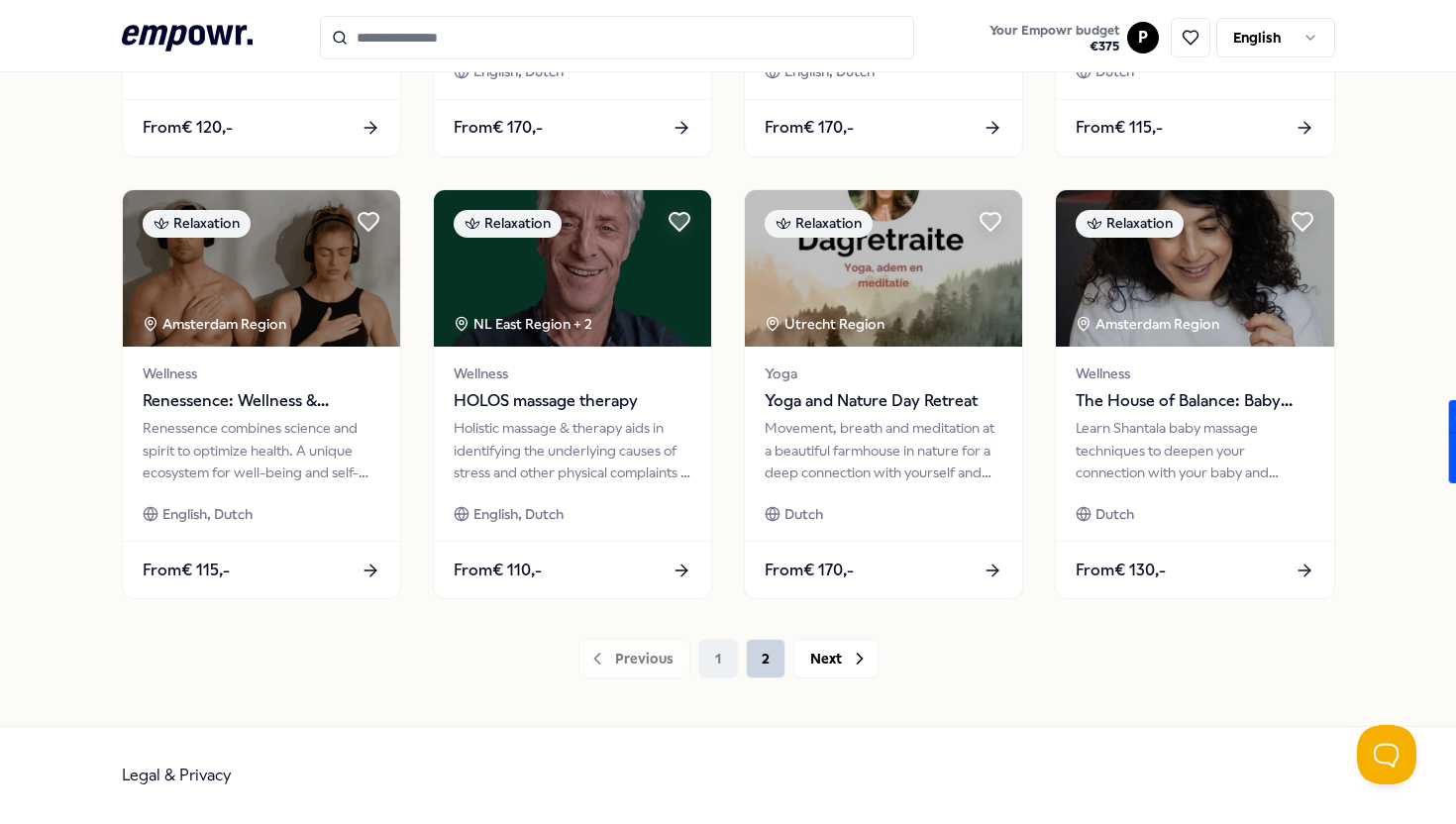 click on "2" at bounding box center [766, 659] 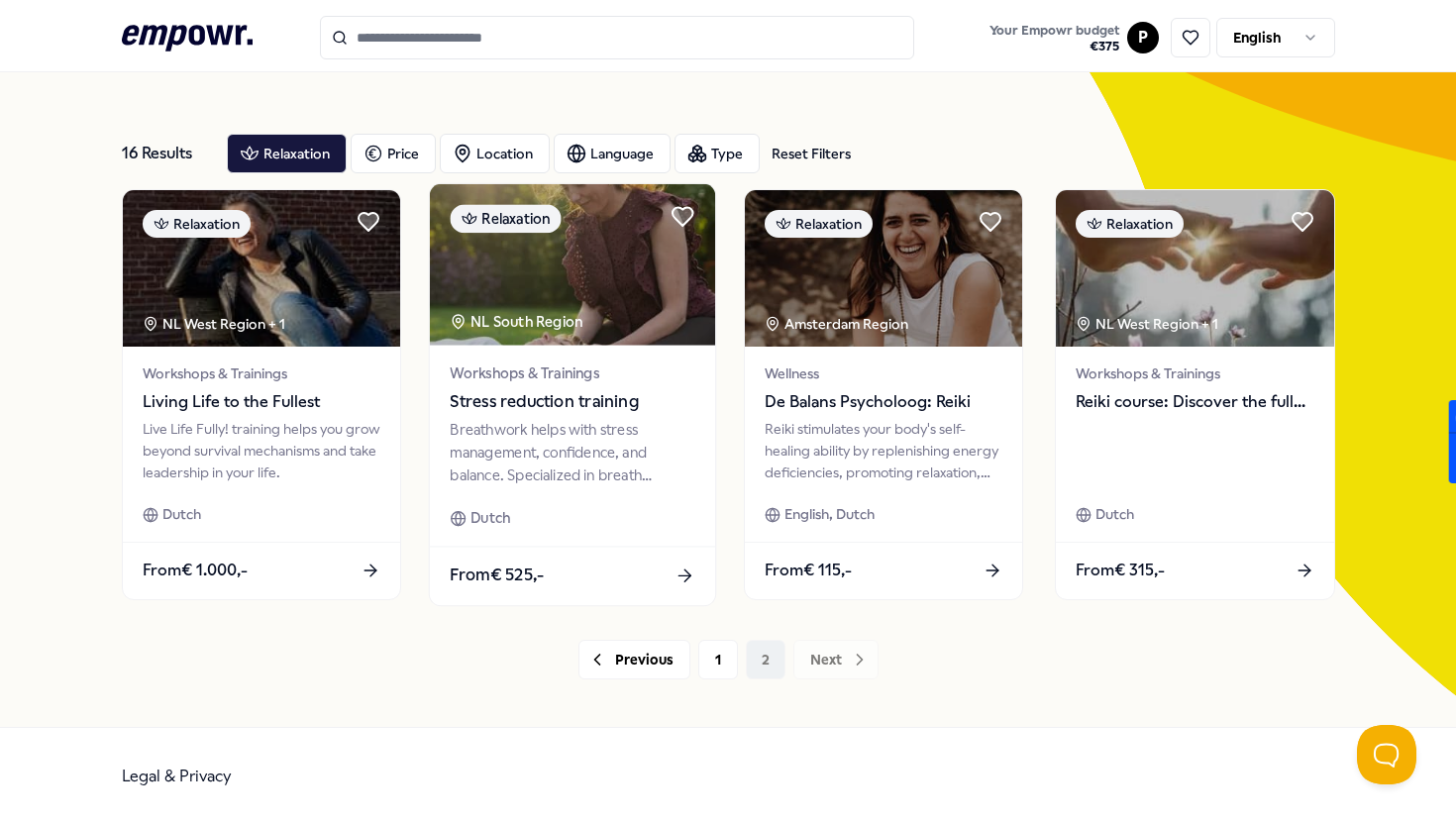 scroll, scrollTop: 0, scrollLeft: 0, axis: both 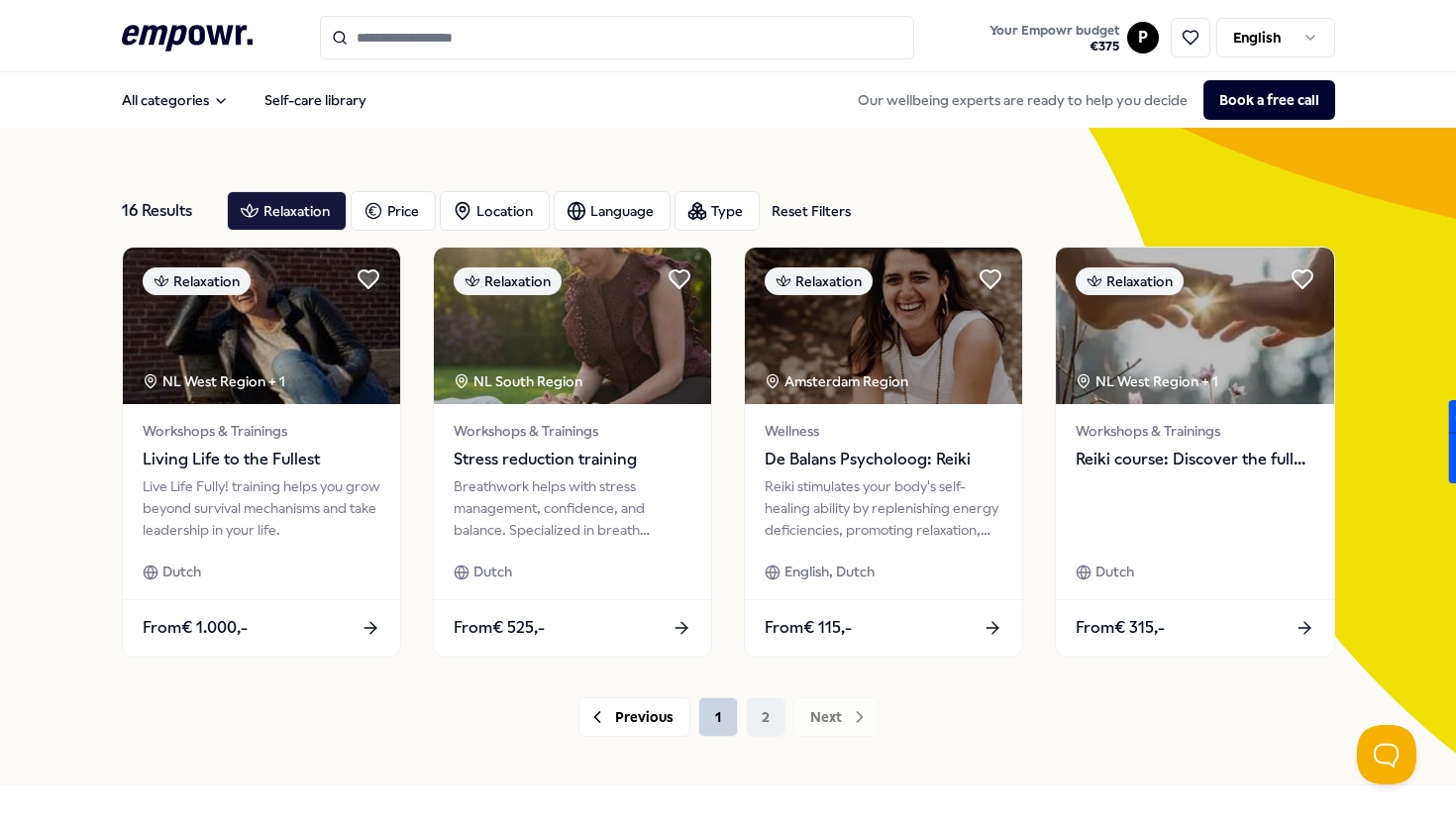 click on "1" at bounding box center [718, 717] 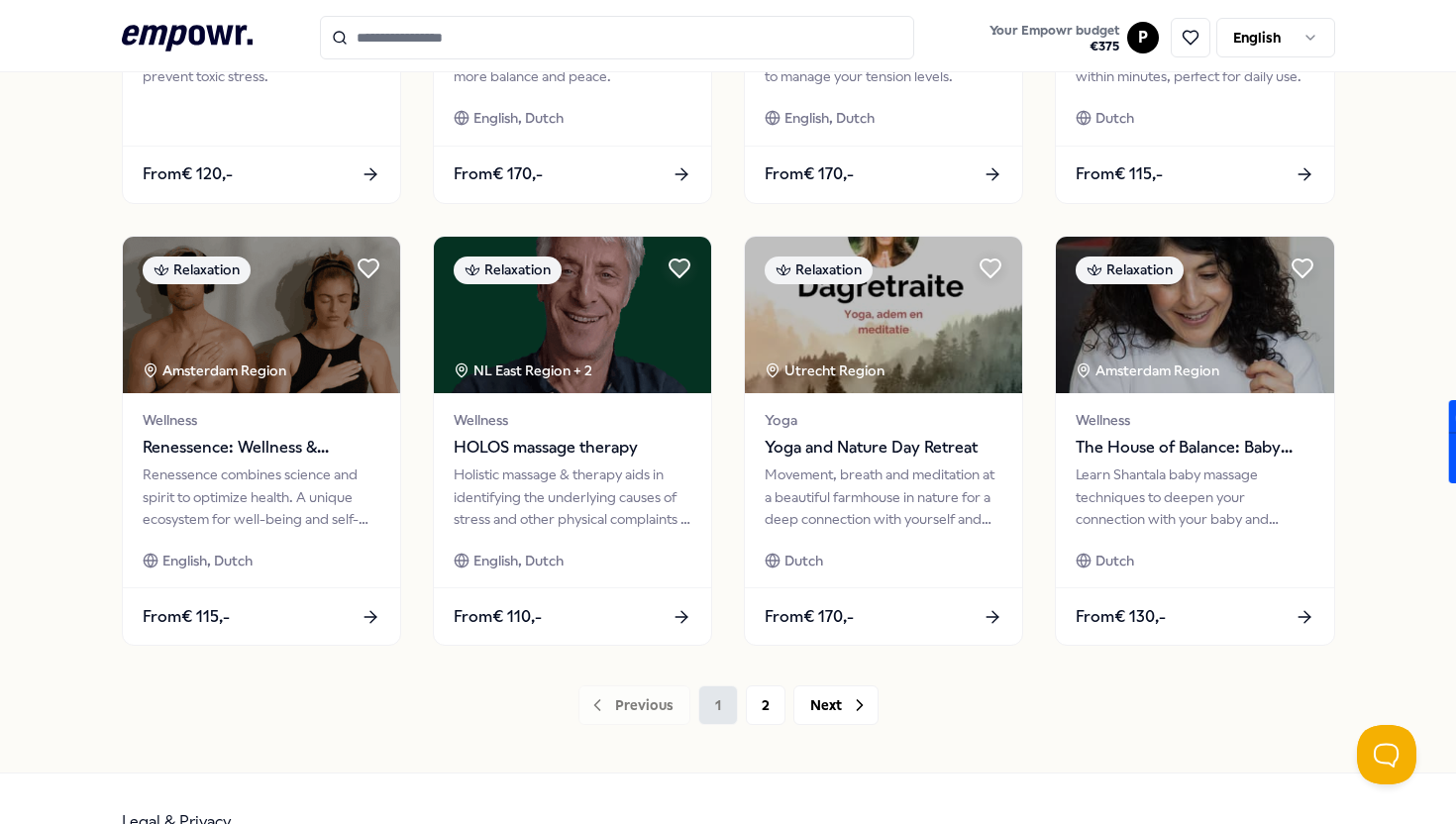 scroll, scrollTop: 900, scrollLeft: 0, axis: vertical 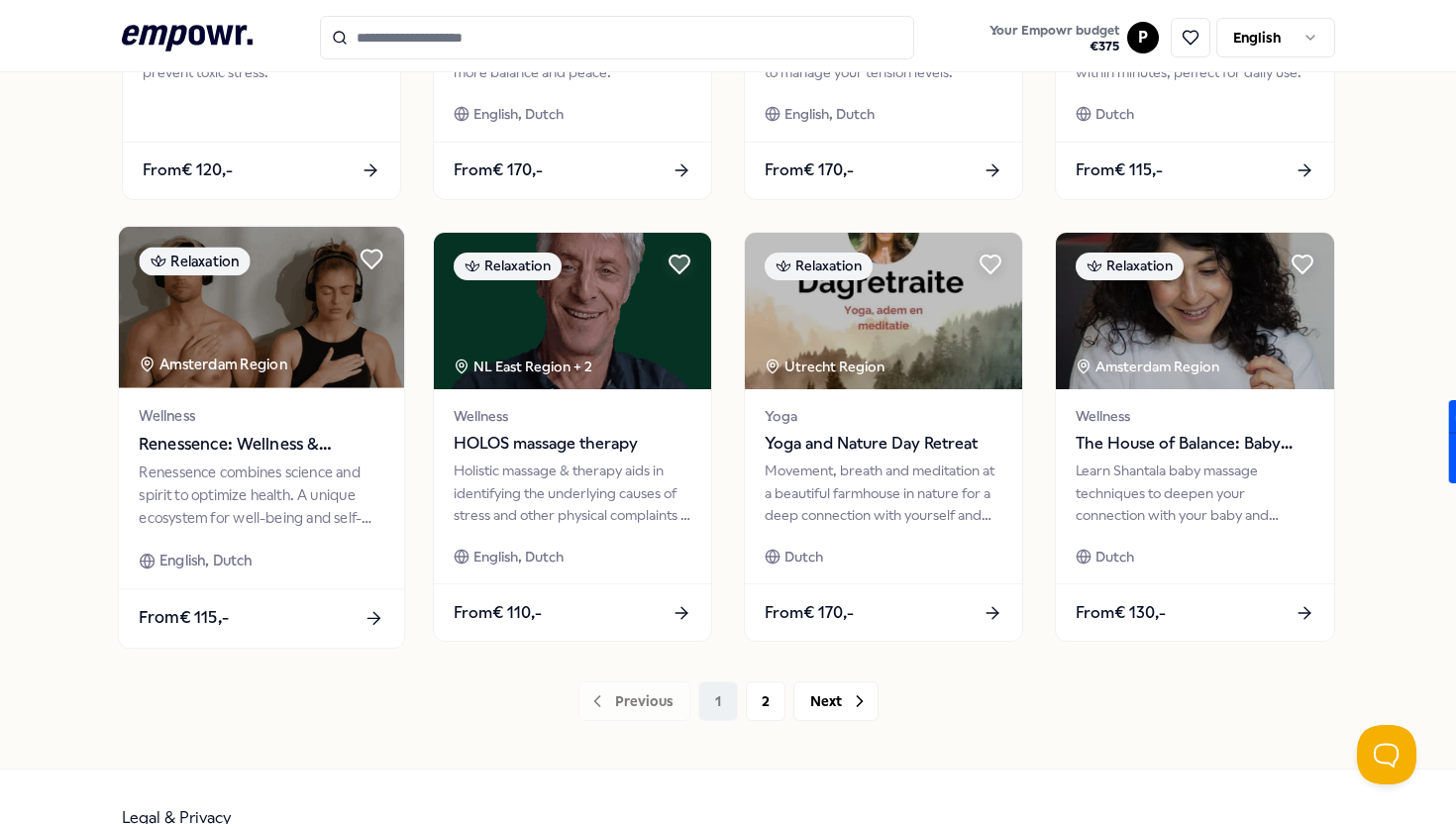 click on "Renessence: Wellness & Mindfulness" at bounding box center [260, 444] 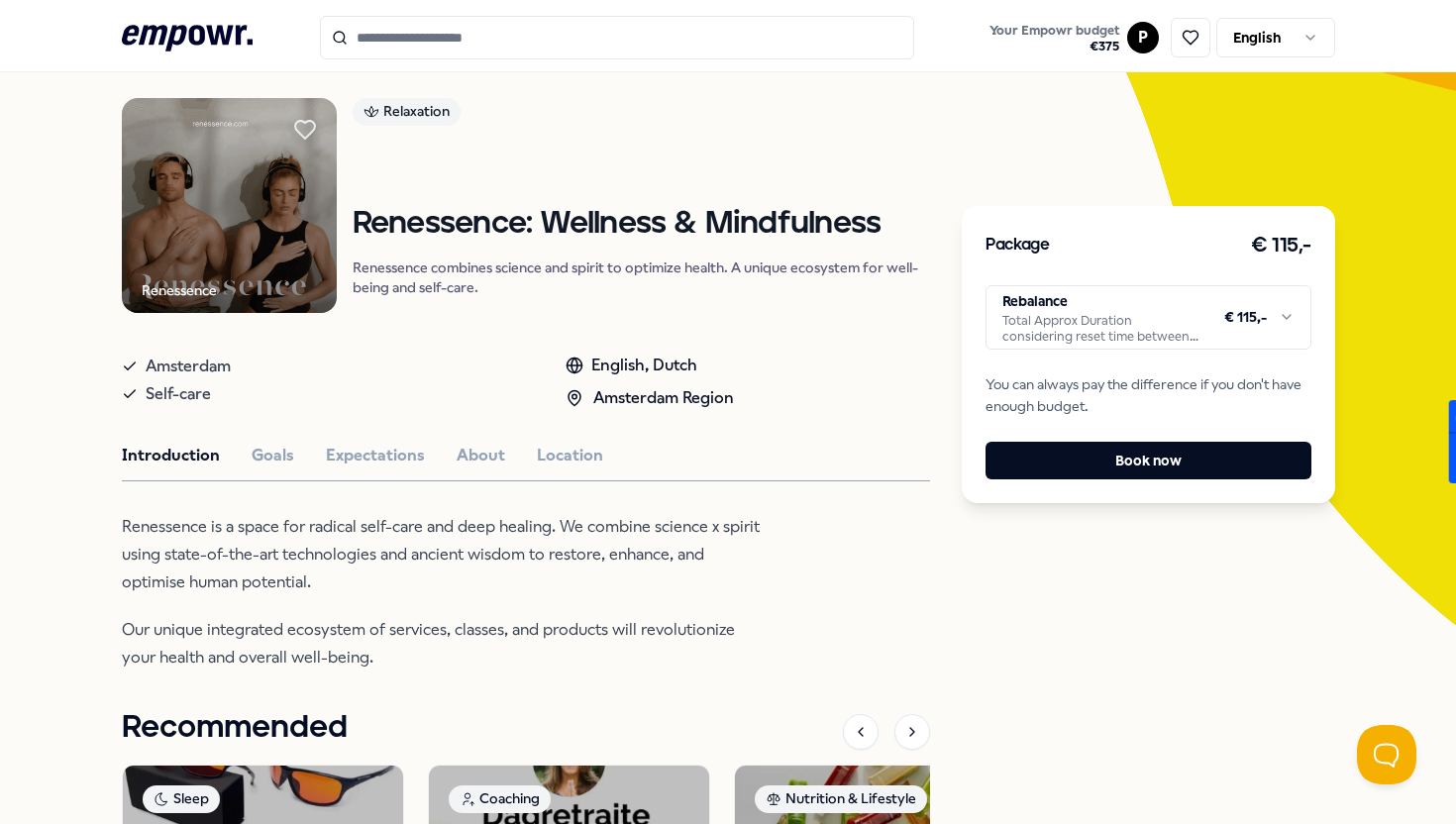 click on "Introduction Goals Expectations About Location" at bounding box center [526, 456] 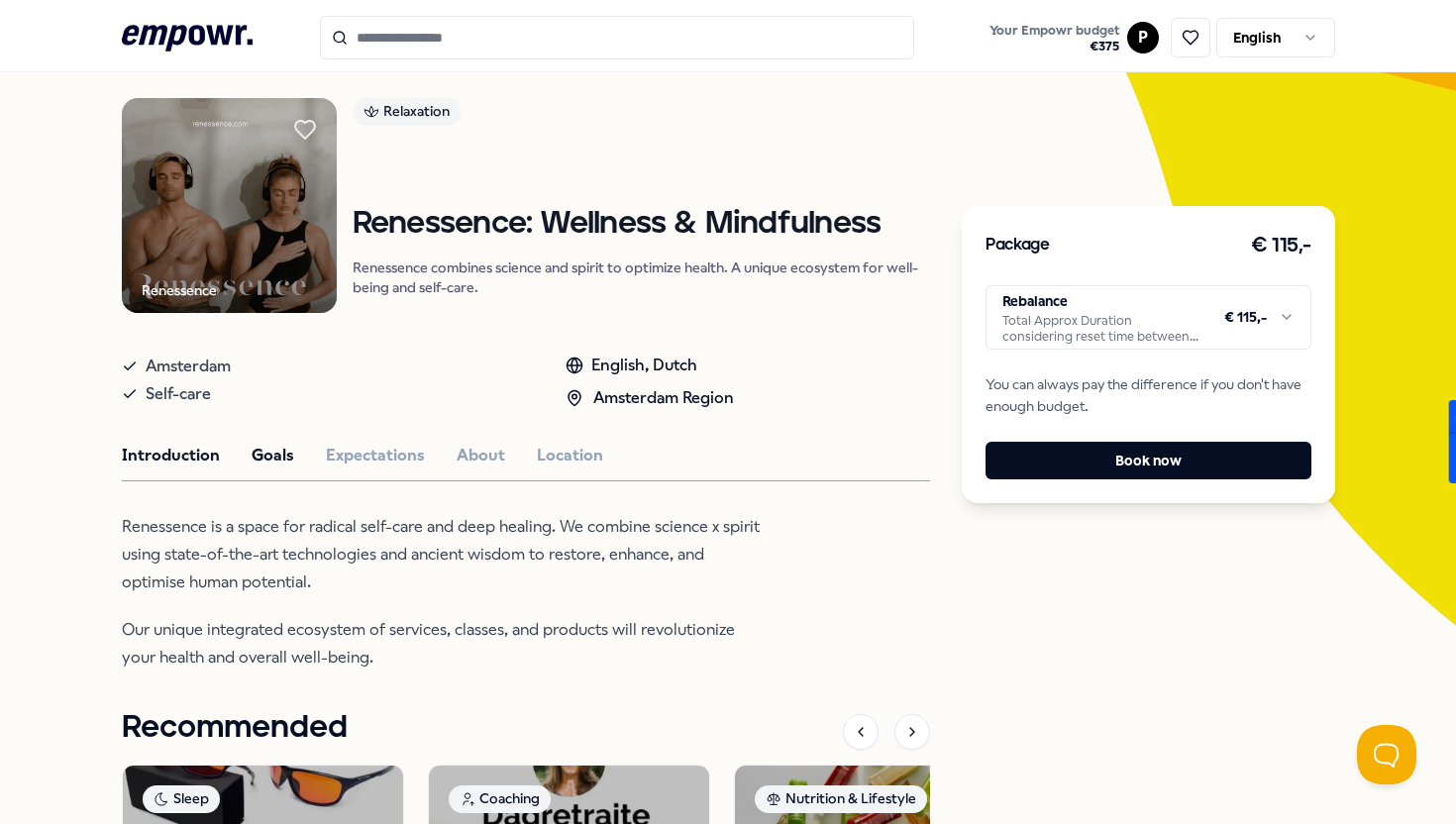click on "Goals" at bounding box center (272, 456) 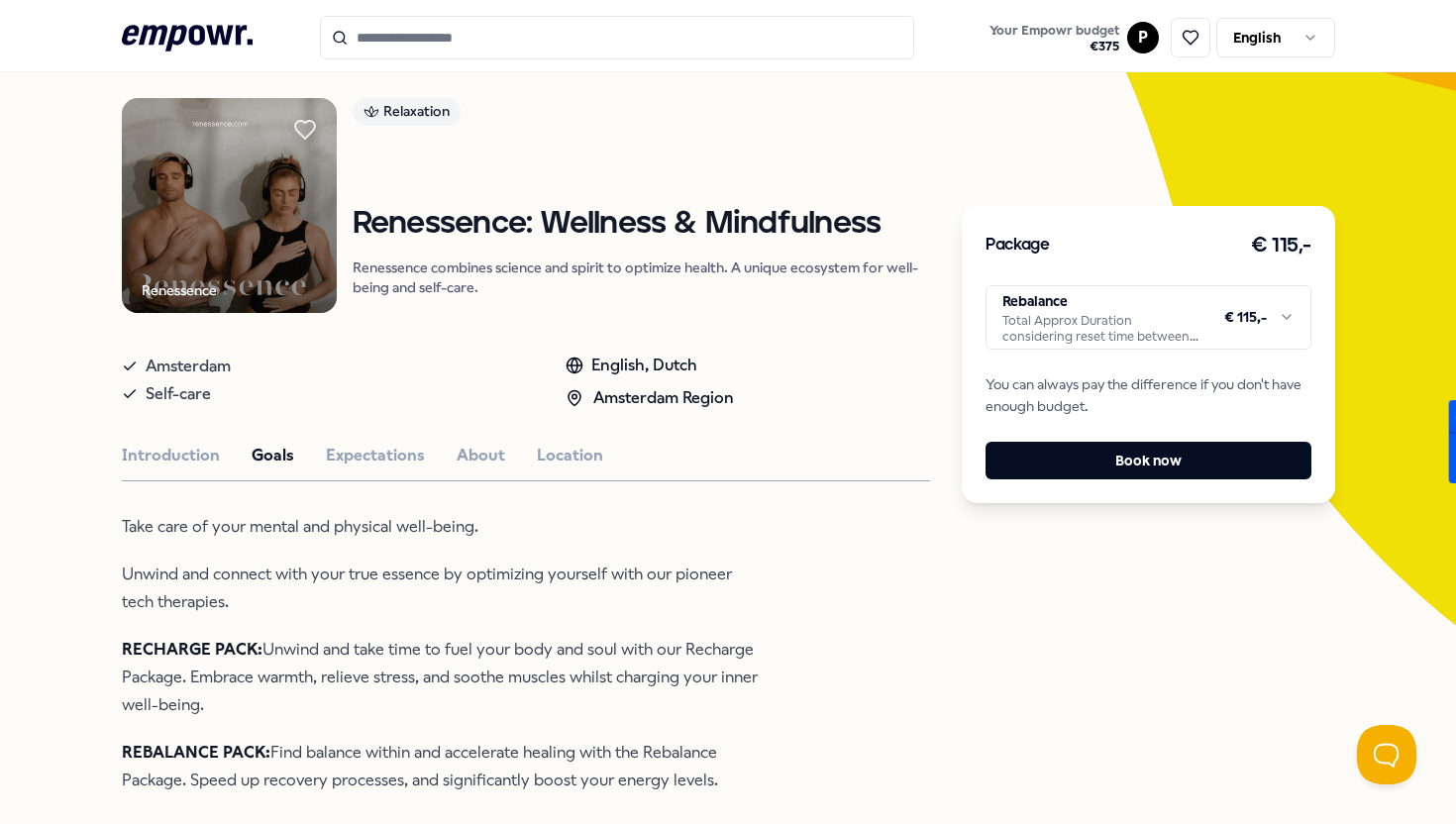 click on "RECHARGE PACK:  Unwind and take time to fuel your body and soul with our Recharge Package. Embrace warmth, relieve stress, and soothe muscles whilst charging your inner well-being." at bounding box center [444, 677] 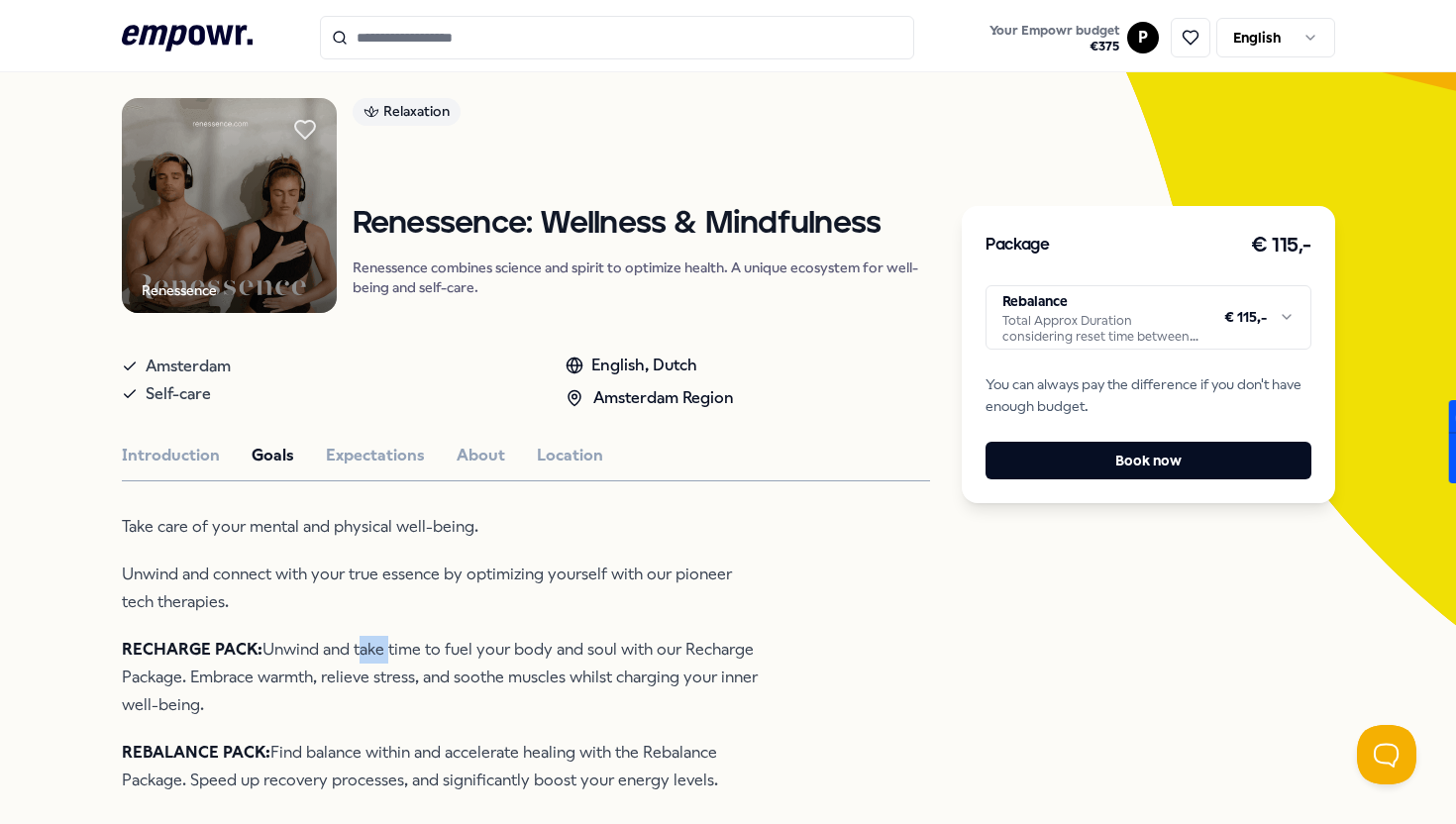 click on "RECHARGE PACK:  Unwind and take time to fuel your body and soul with our Recharge Package. Embrace warmth, relieve stress, and soothe muscles whilst charging your inner well-being." at bounding box center [444, 677] 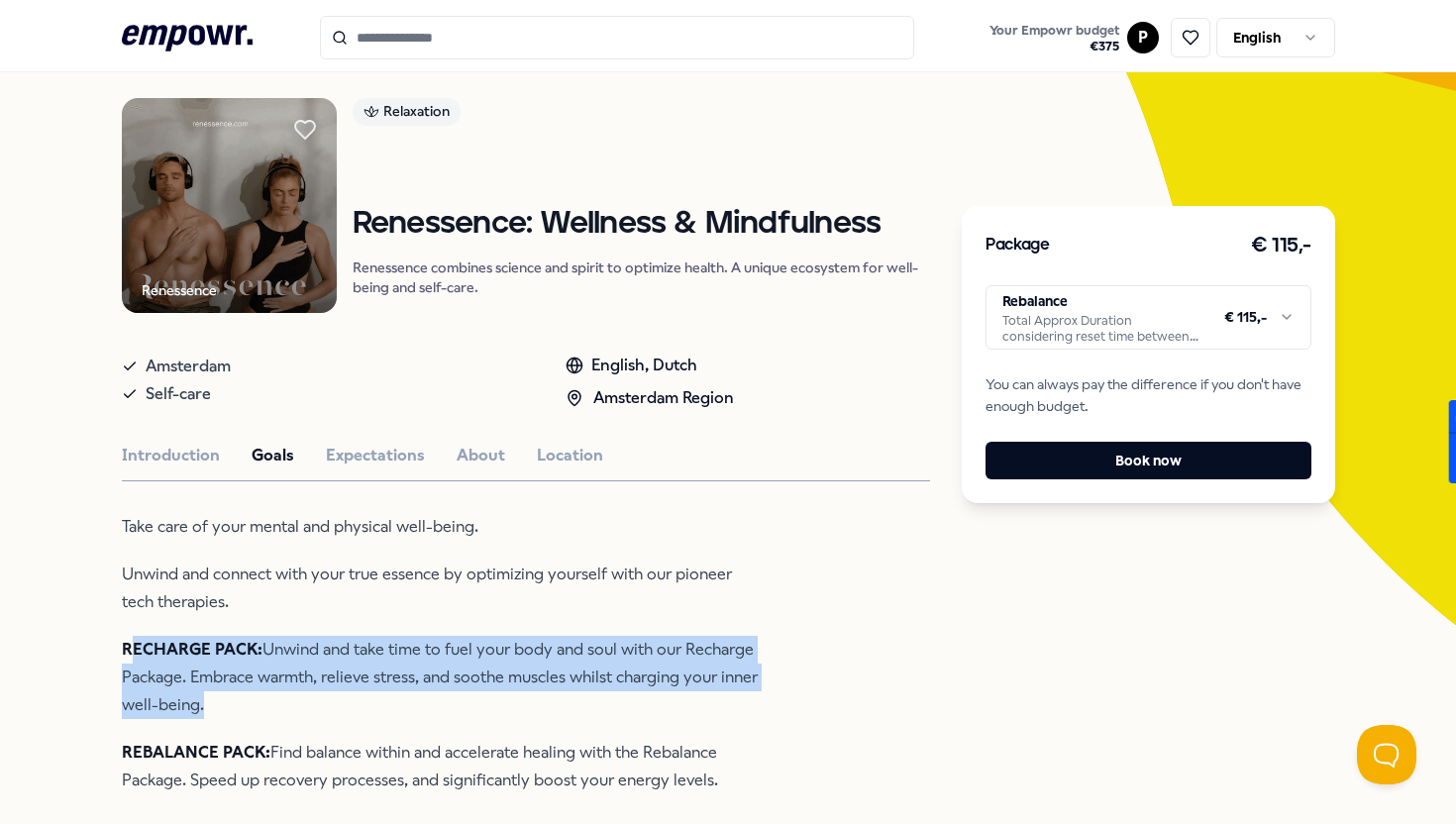 click on "RECHARGE PACK:  Unwind and take time to fuel your body and soul with our Recharge Package. Embrace warmth, relieve stress, and soothe muscles whilst charging your inner well-being." at bounding box center [444, 677] 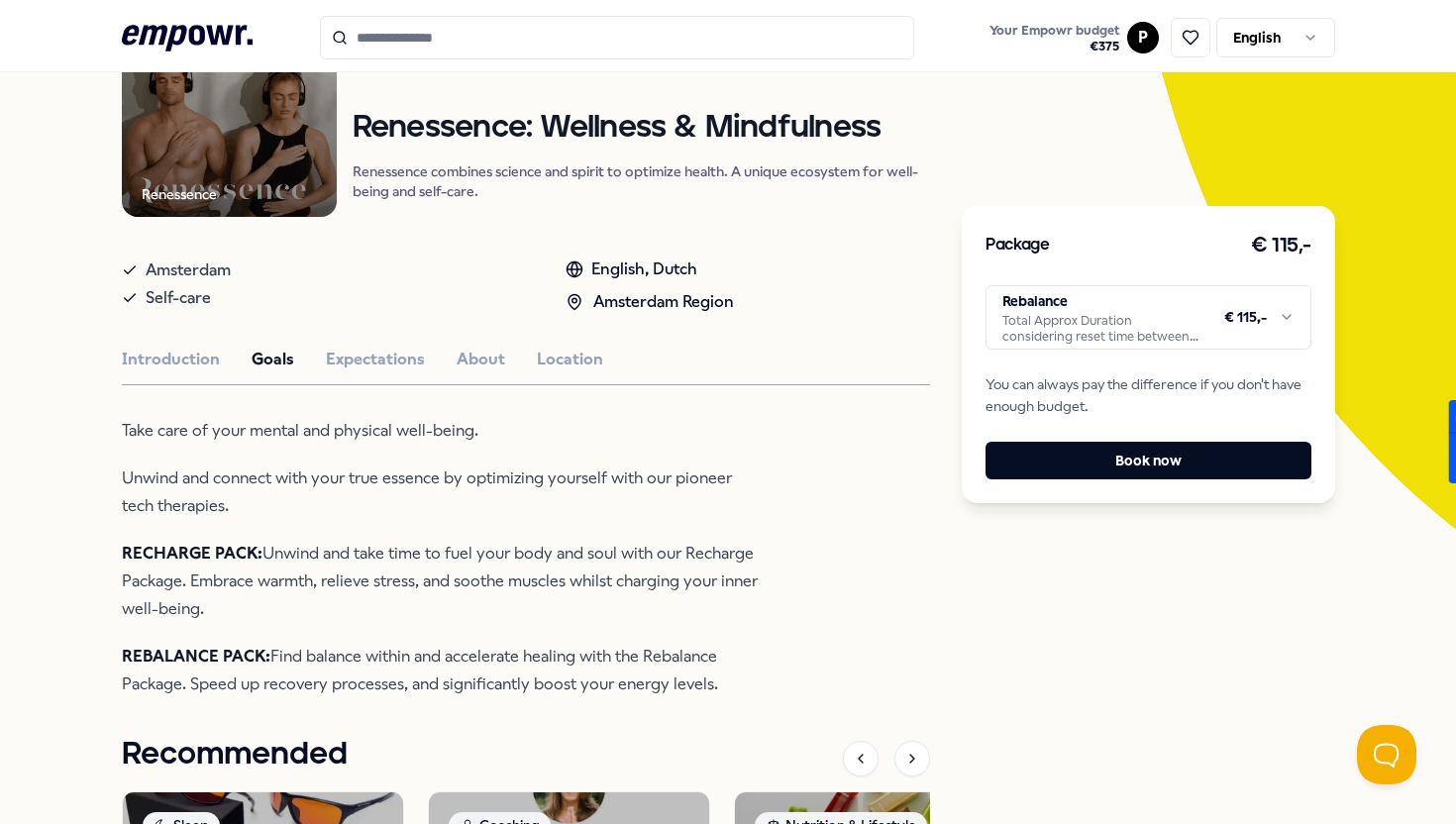 scroll, scrollTop: 229, scrollLeft: 0, axis: vertical 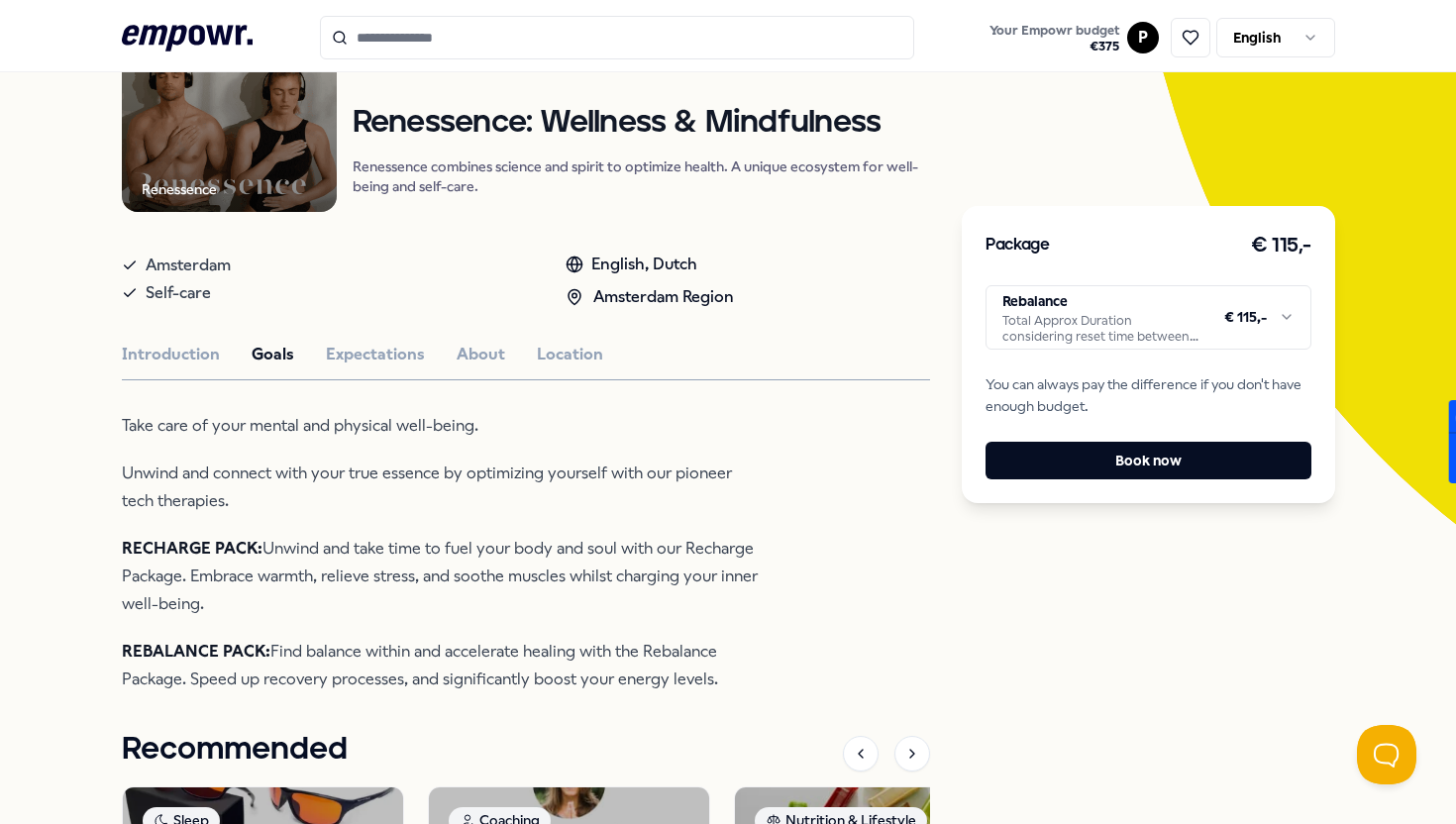 click on "REBALANCE PACK:  Find balance within and accelerate healing with the Rebalance Package. Speed up recovery processes, and significantly boost your energy levels." at bounding box center [444, 666] 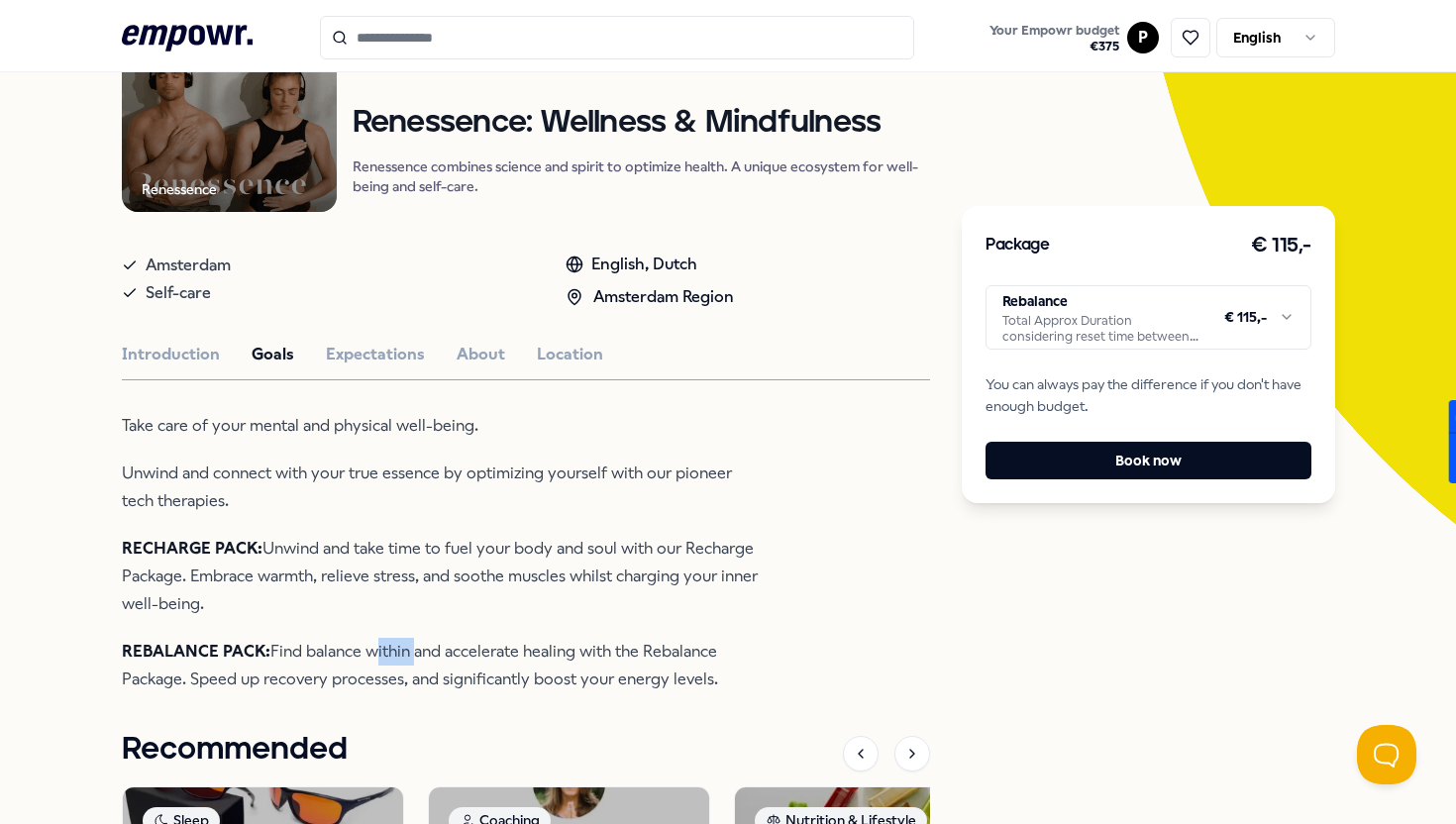 click on "REBALANCE PACK:  Find balance within and accelerate healing with the Rebalance Package. Speed up recovery processes, and significantly boost your energy levels." at bounding box center [444, 666] 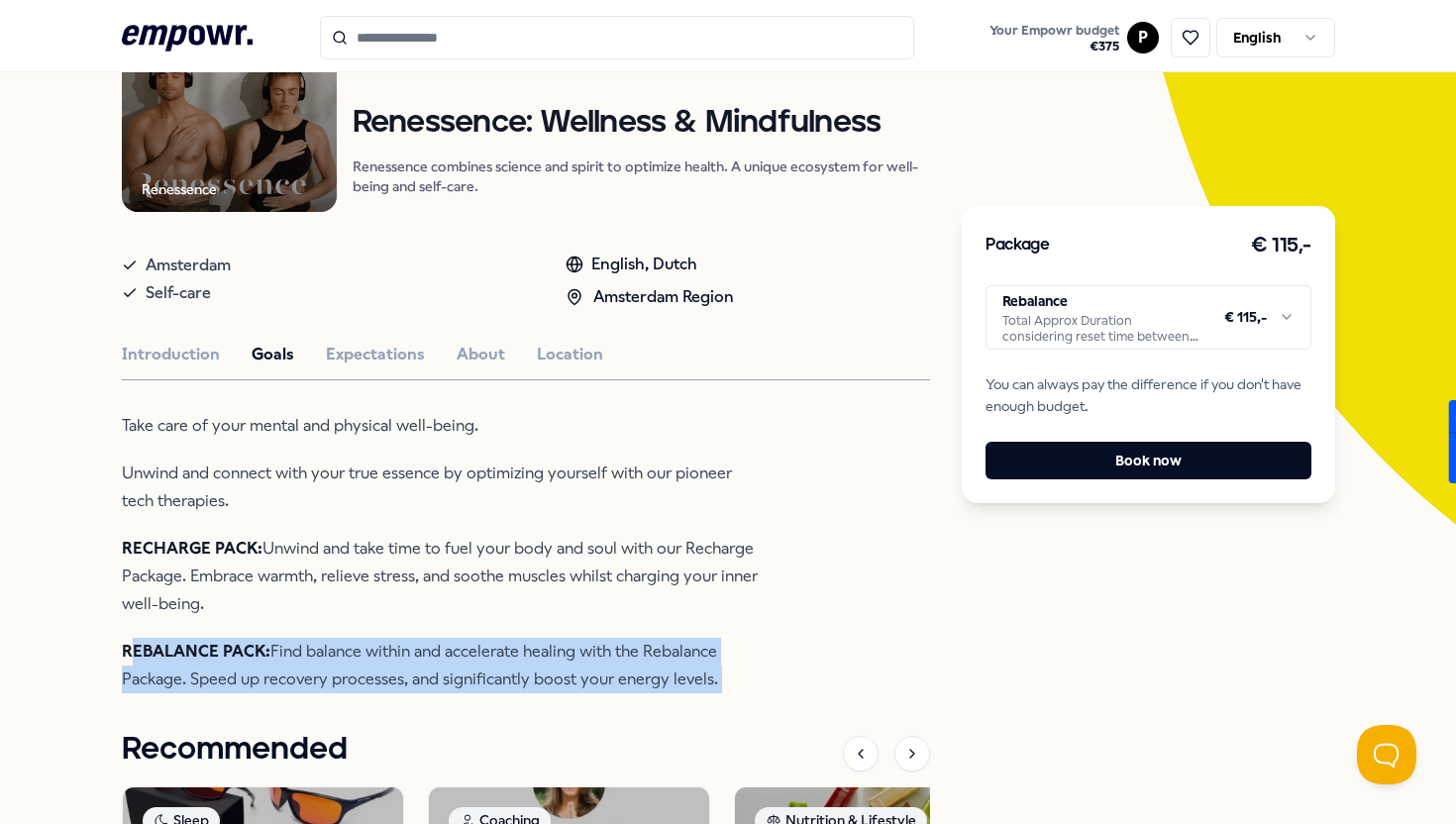 click on "REBALANCE PACK:  Find balance within and accelerate healing with the Rebalance Package. Speed up recovery processes, and significantly boost your energy levels." at bounding box center [444, 666] 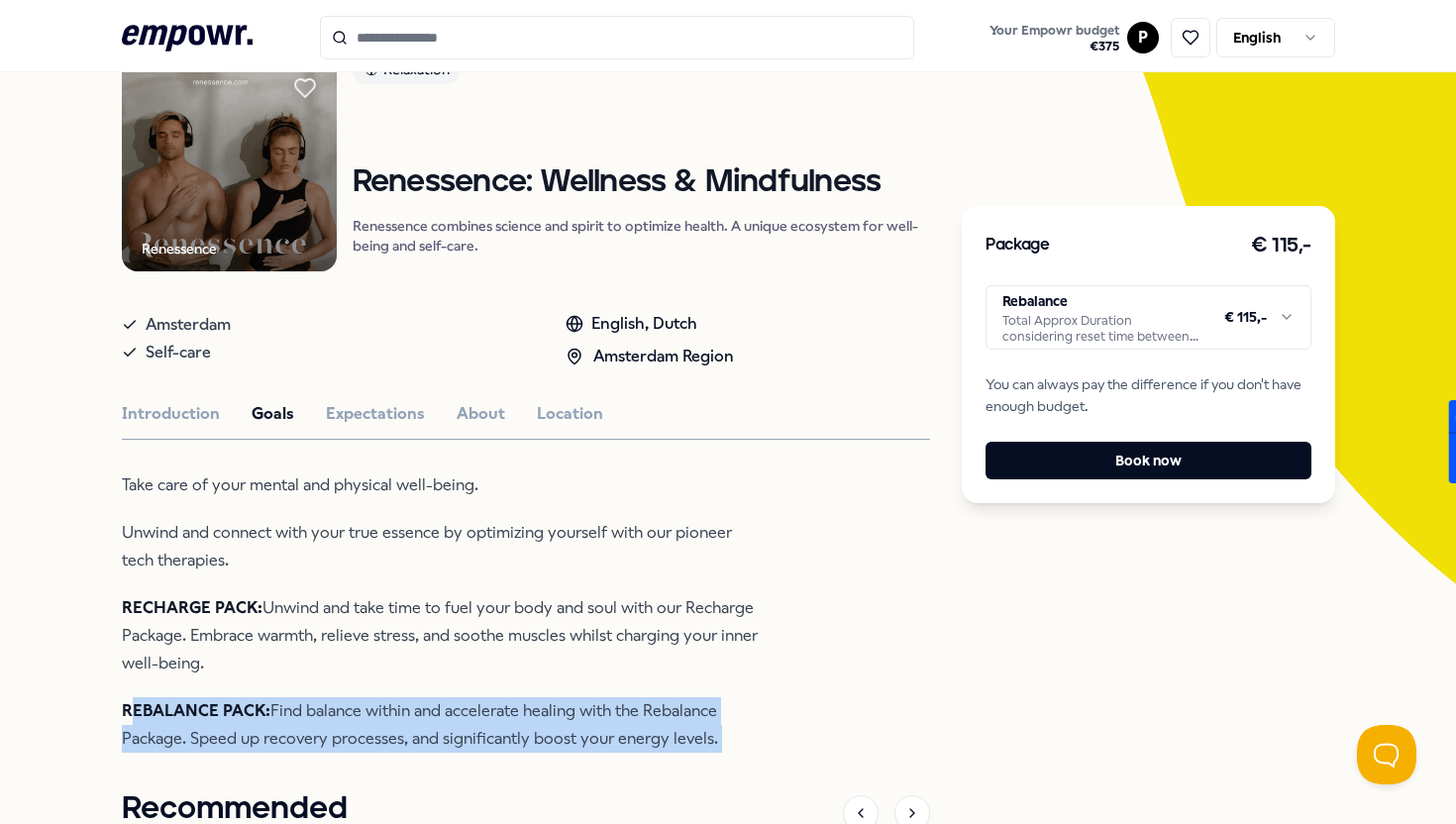 scroll, scrollTop: 0, scrollLeft: 0, axis: both 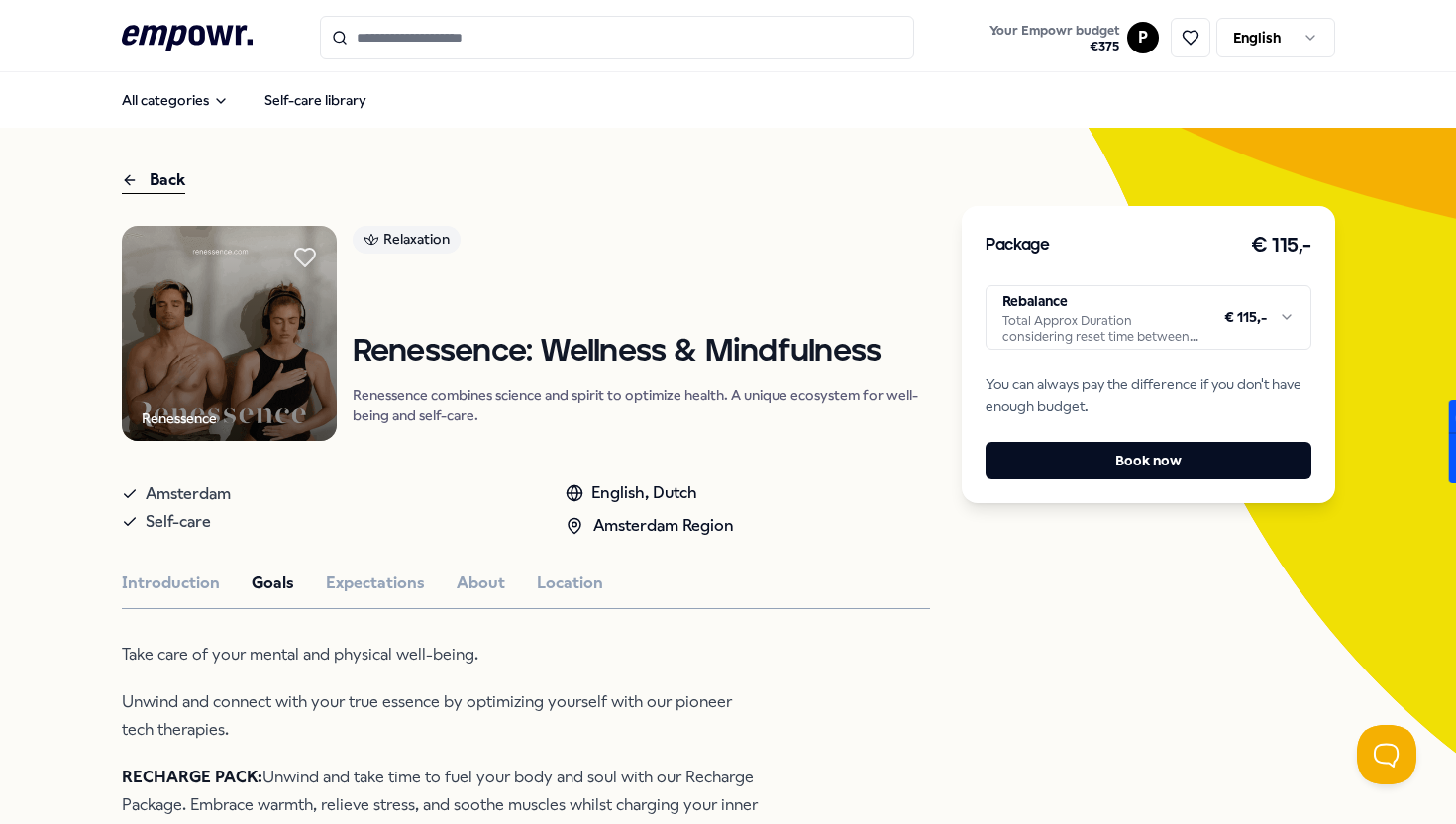 click on "Back" at bounding box center (154, 180) 